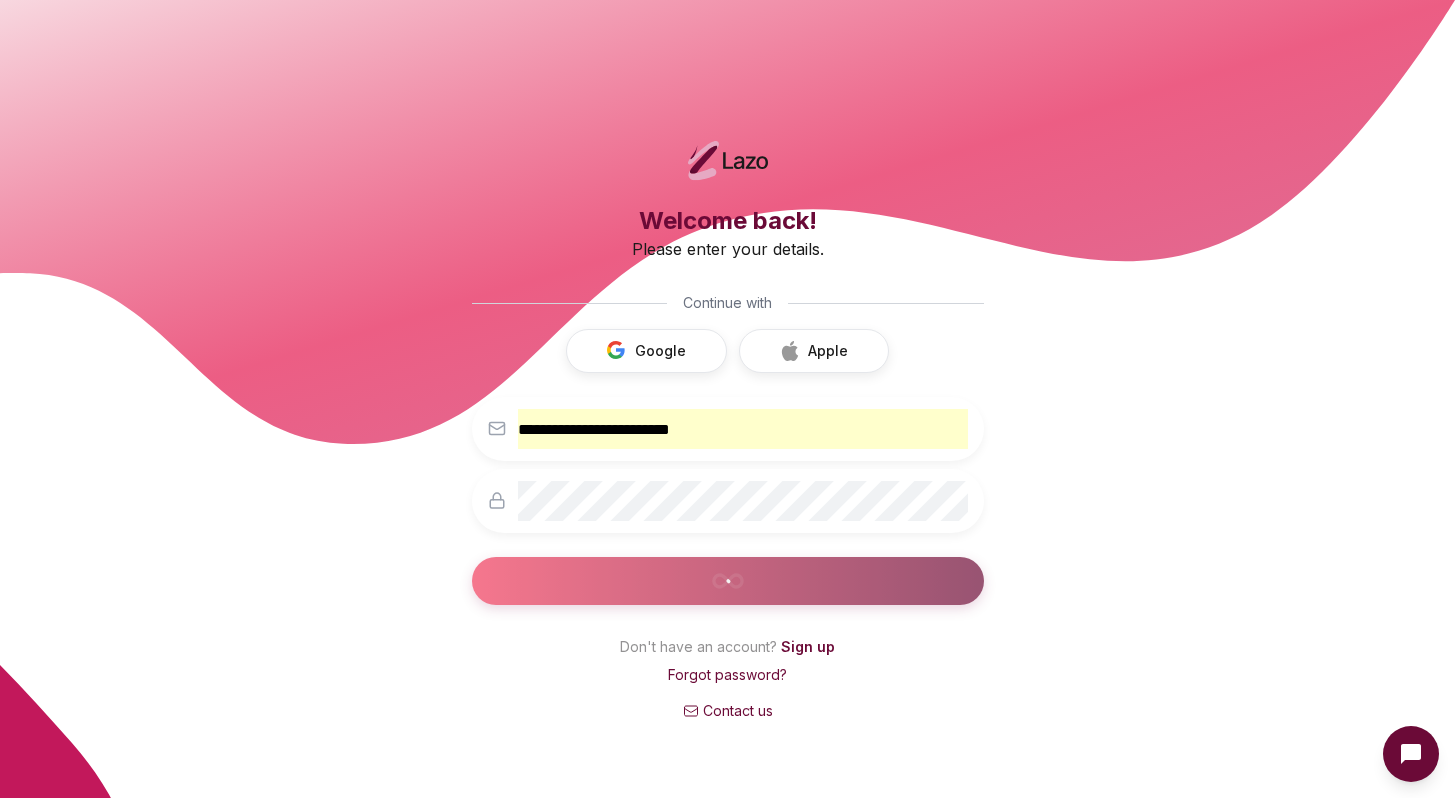 scroll, scrollTop: 0, scrollLeft: 0, axis: both 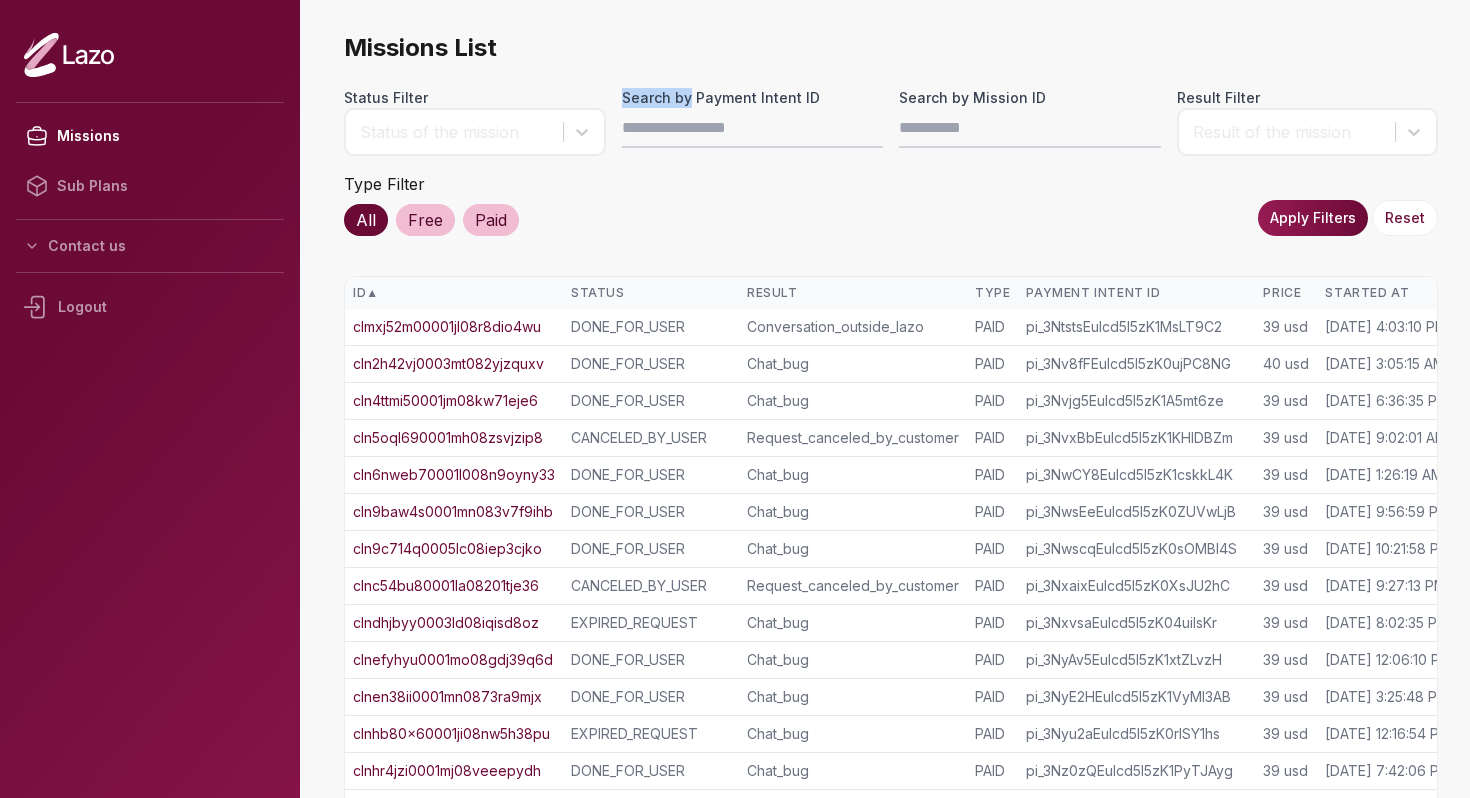 click on "Search by Payment Intent ID" at bounding box center [753, 122] 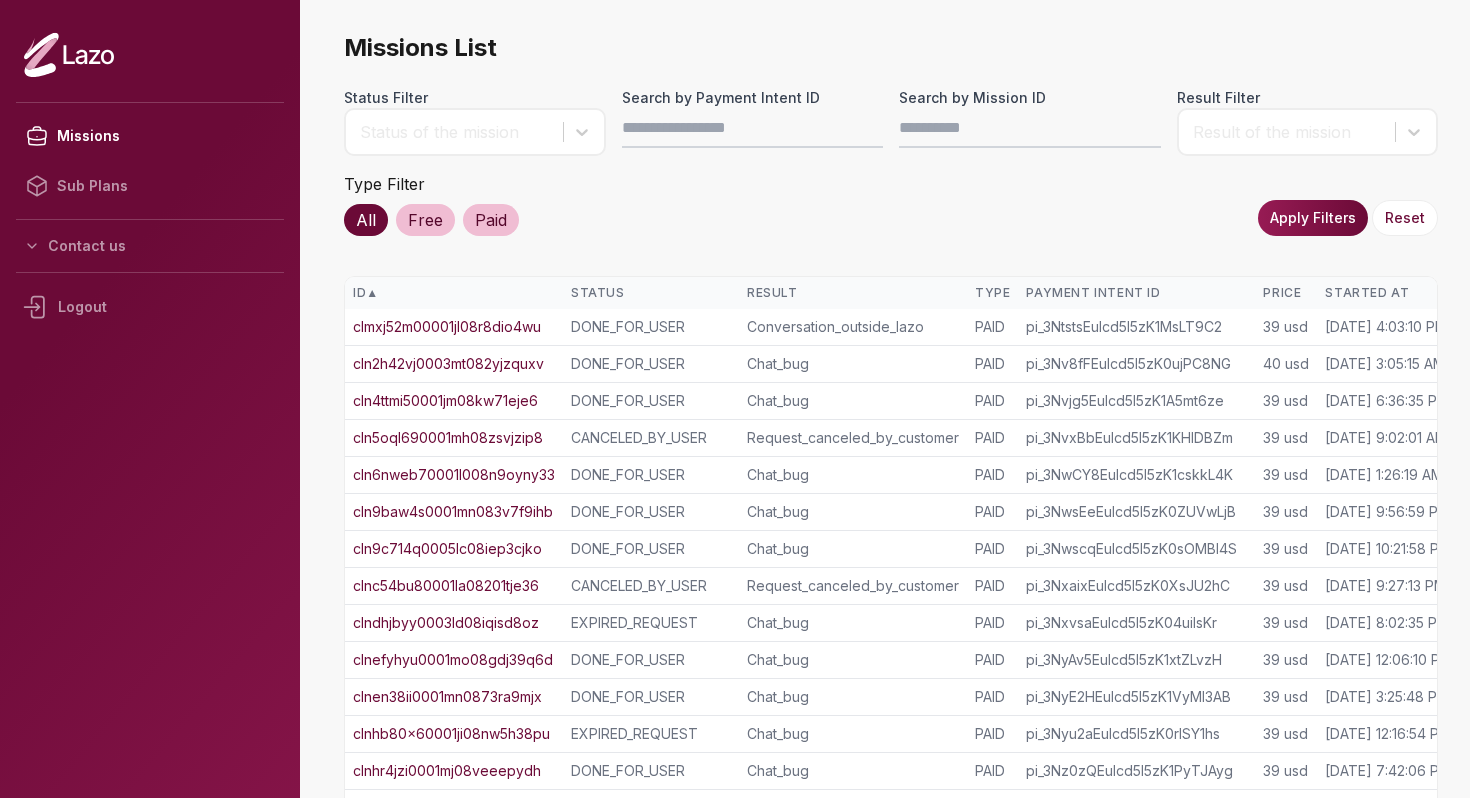 click on "Search by Payment Intent ID" at bounding box center (753, 122) 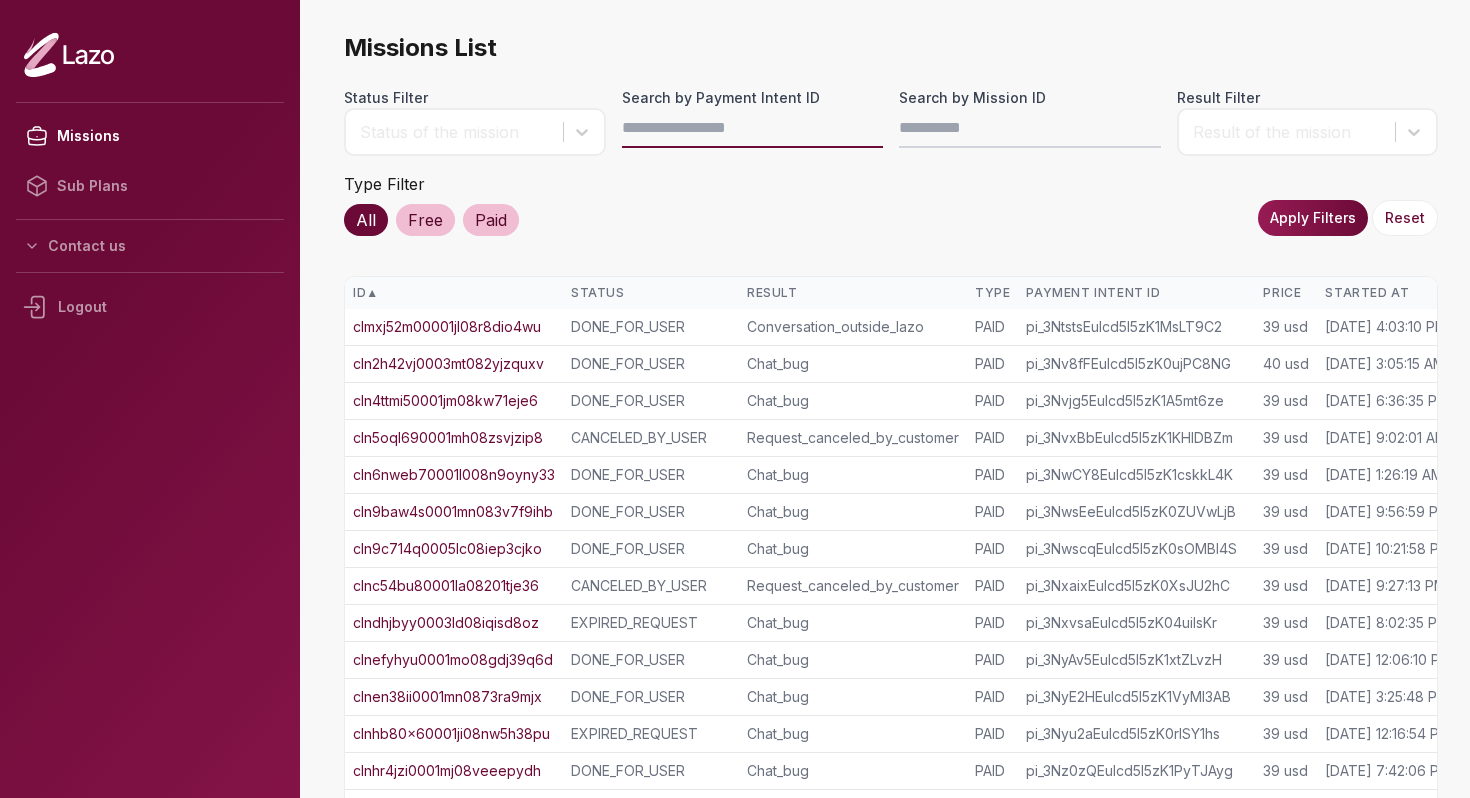 click on "Search by Payment Intent ID" at bounding box center (753, 128) 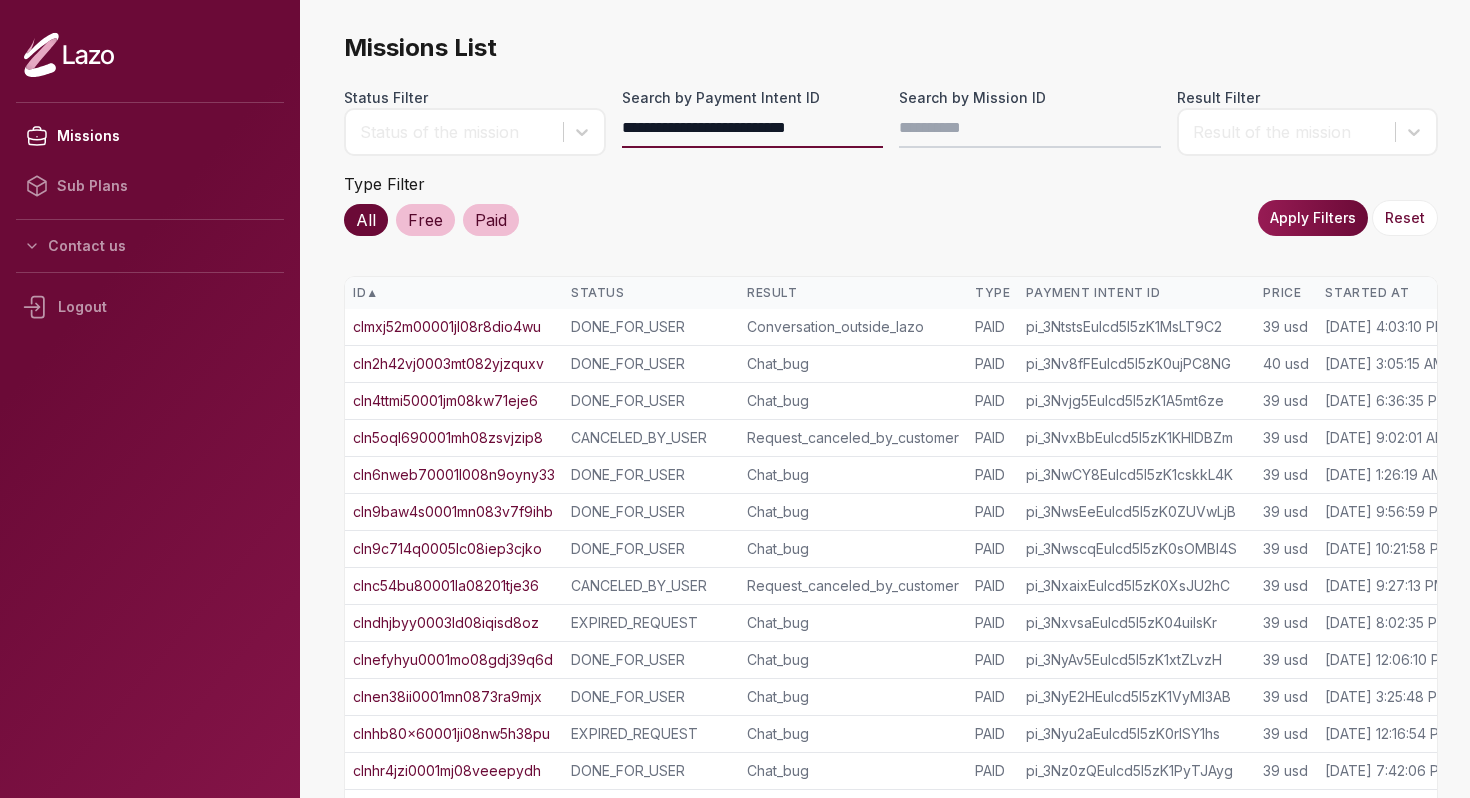 type on "**********" 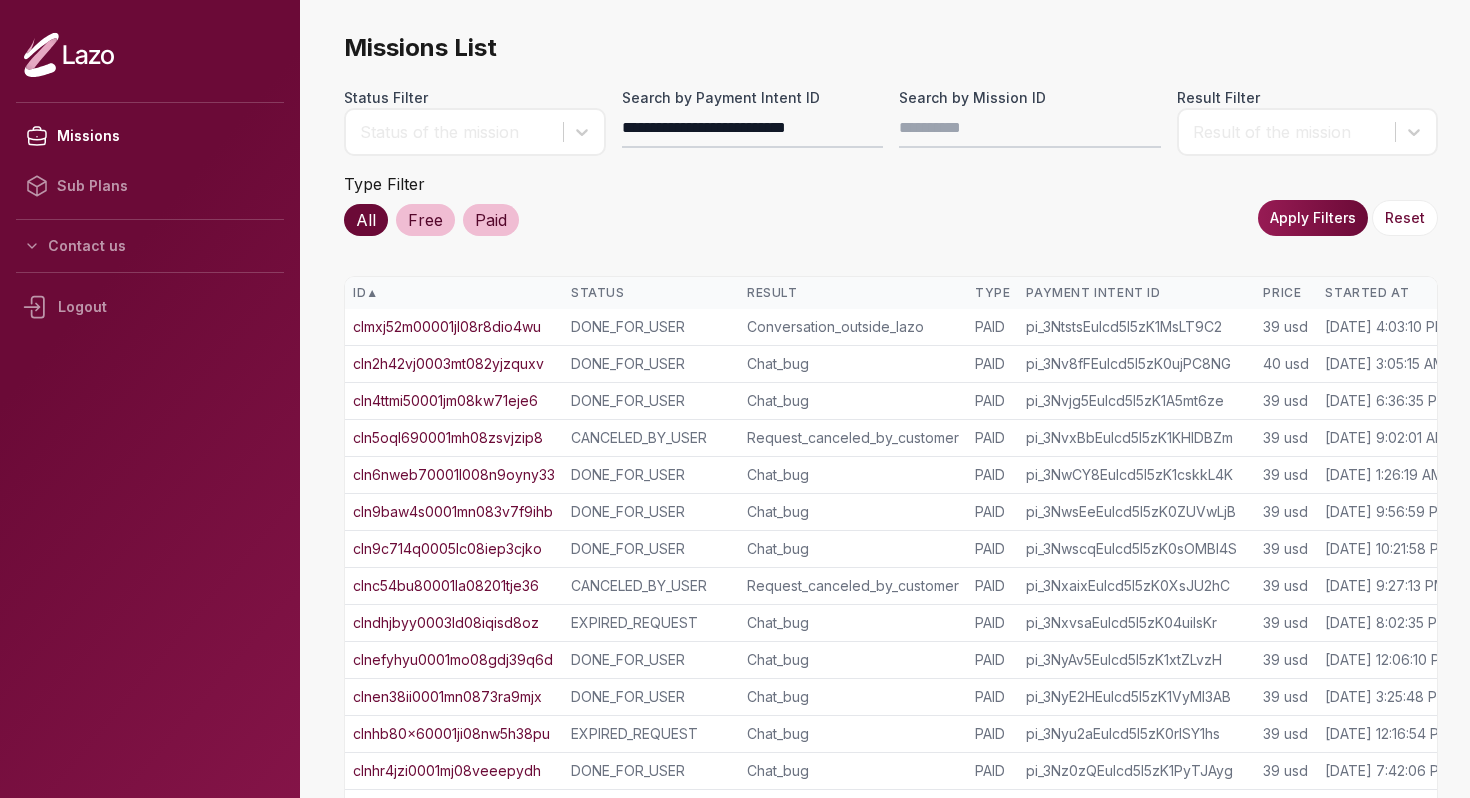 click on "Apply Filters" at bounding box center (1313, 218) 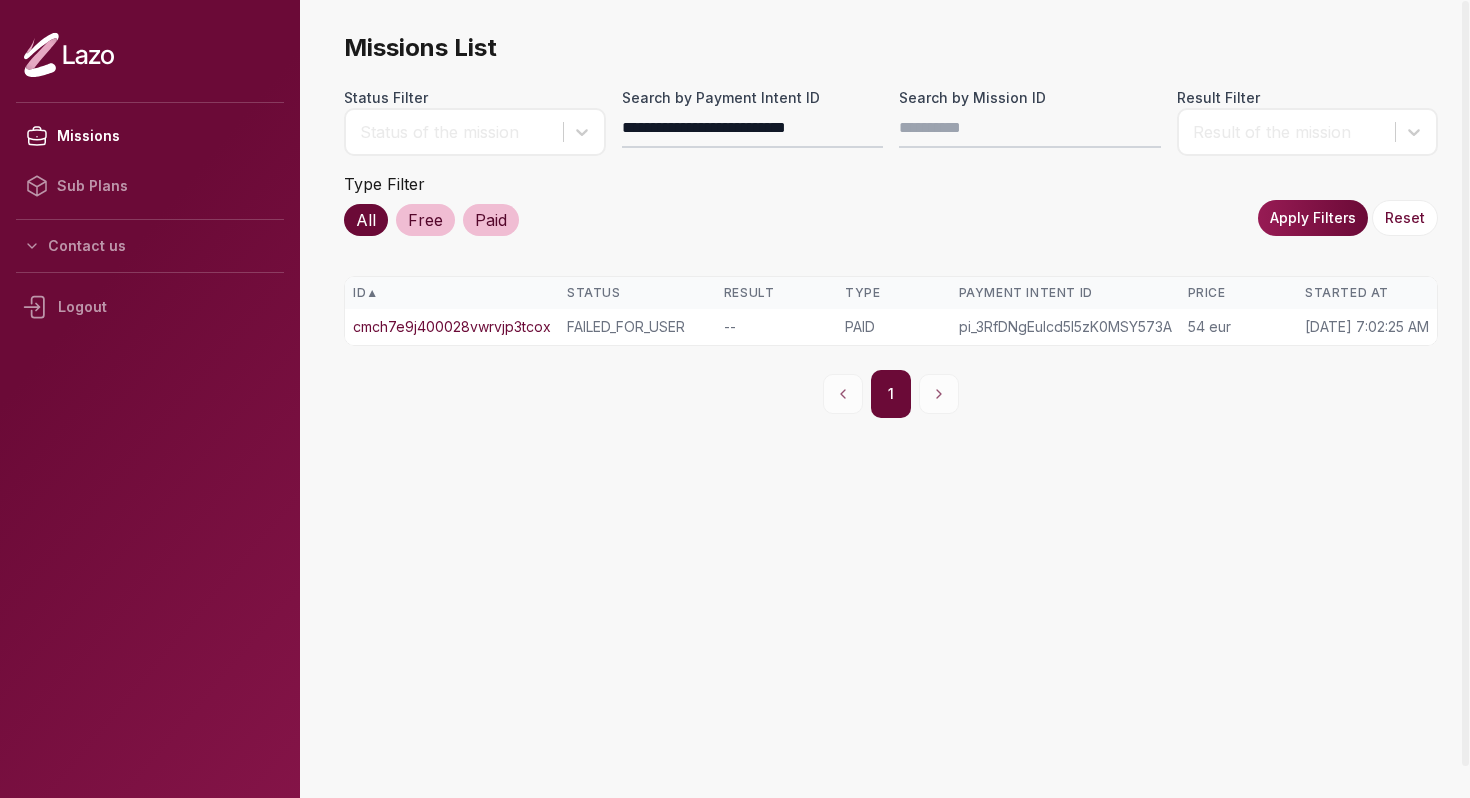 click on "cmch7e9j400028vwrvjp3tcox" at bounding box center [452, 327] 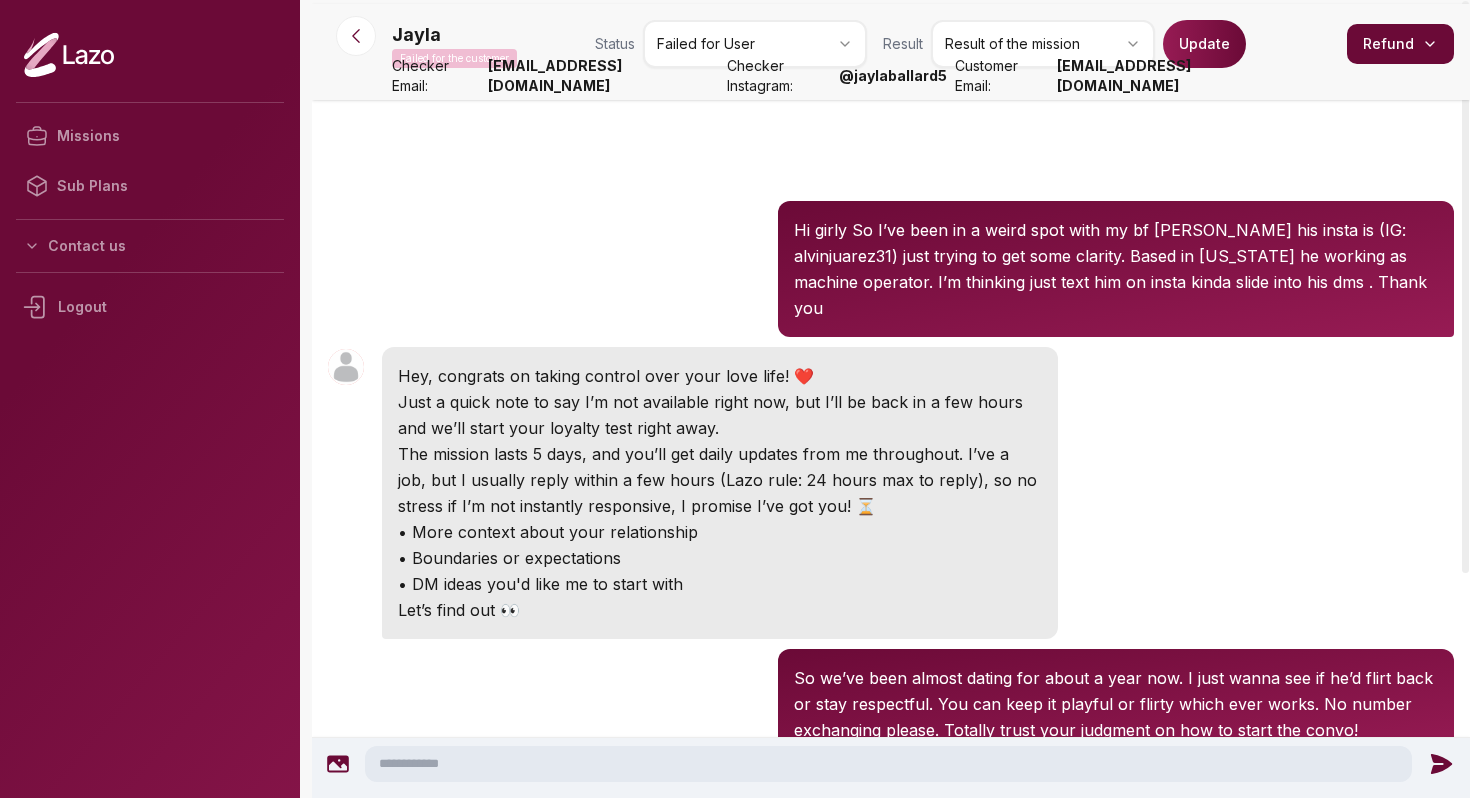scroll, scrollTop: 100, scrollLeft: 0, axis: vertical 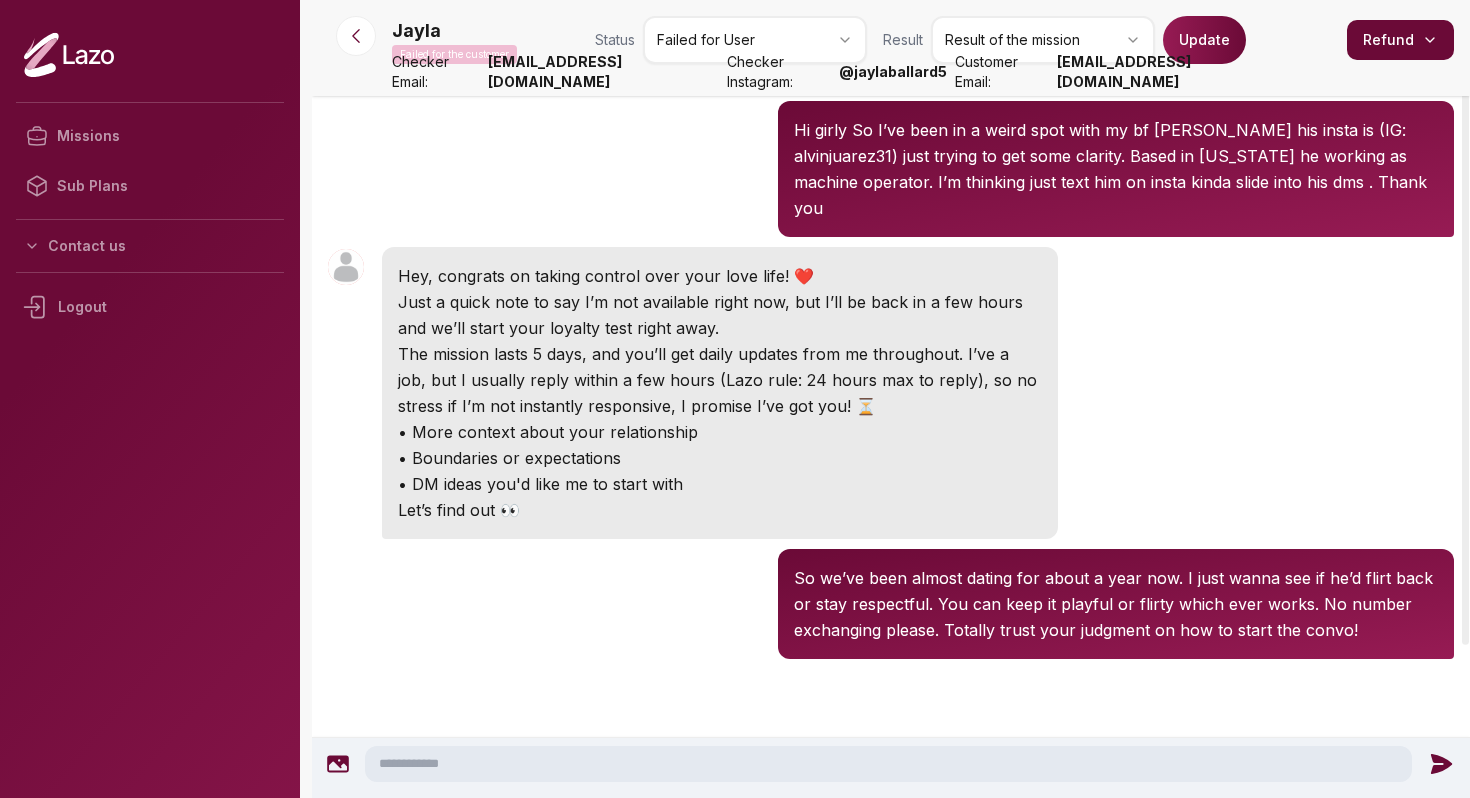 click on "Missions Sub Plans Contact us Logout Jayla Failed for the customer Status Failed for User Result Result of the mission Update Refund Checker Email: tim11@getlazo.app Checker Instagram: @ jaylaballard5 Customer Email: Jayla00682@gmail.com Jayla 7:02 AM Hi girly So I’ve been in a weird spot with my bf Alvin his insta is  (IG: alvinjuarez31) just trying to get some clarity. Based in Maryland he working as machine operator. I’m thinking just text him on insta kinda slide into his dms . Thank you  Jayla 7:02 AM Hey, congrats on taking control over your love life! ❤️         Just a quick note to say I’m not available right now, but I’ll be back in a few hours and we’ll start your loyalty test right away.                  The mission lasts 5 days, and you’ll get daily updates from me throughout. I’ve a job, but I usually reply within a few hours (Lazo rule: 24 hours max to reply), so no stress if I’m not instantly responsive, I promise I’ve got you! ⏳         • Boundaries or expectations" at bounding box center (735, 399) 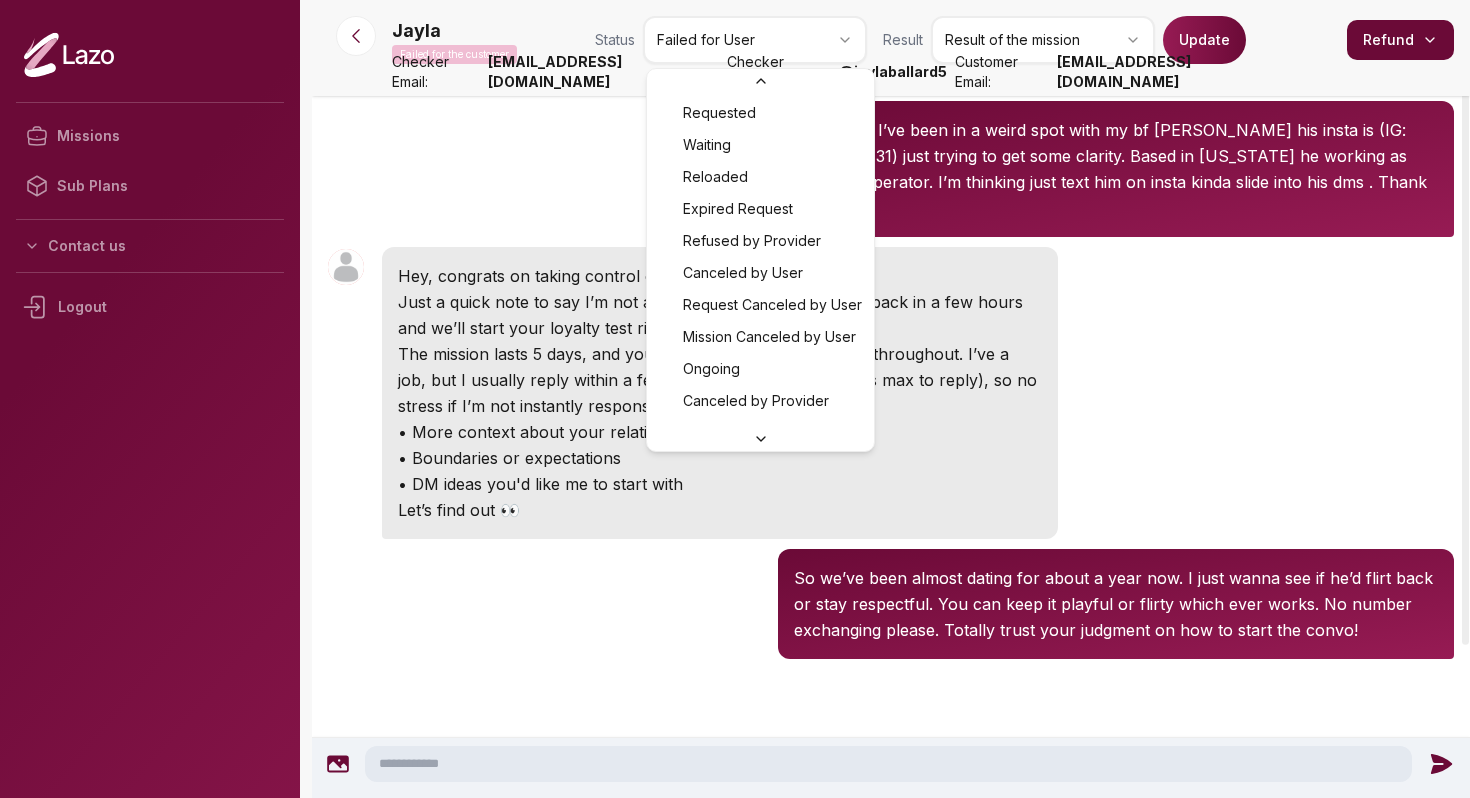 scroll, scrollTop: 86, scrollLeft: 0, axis: vertical 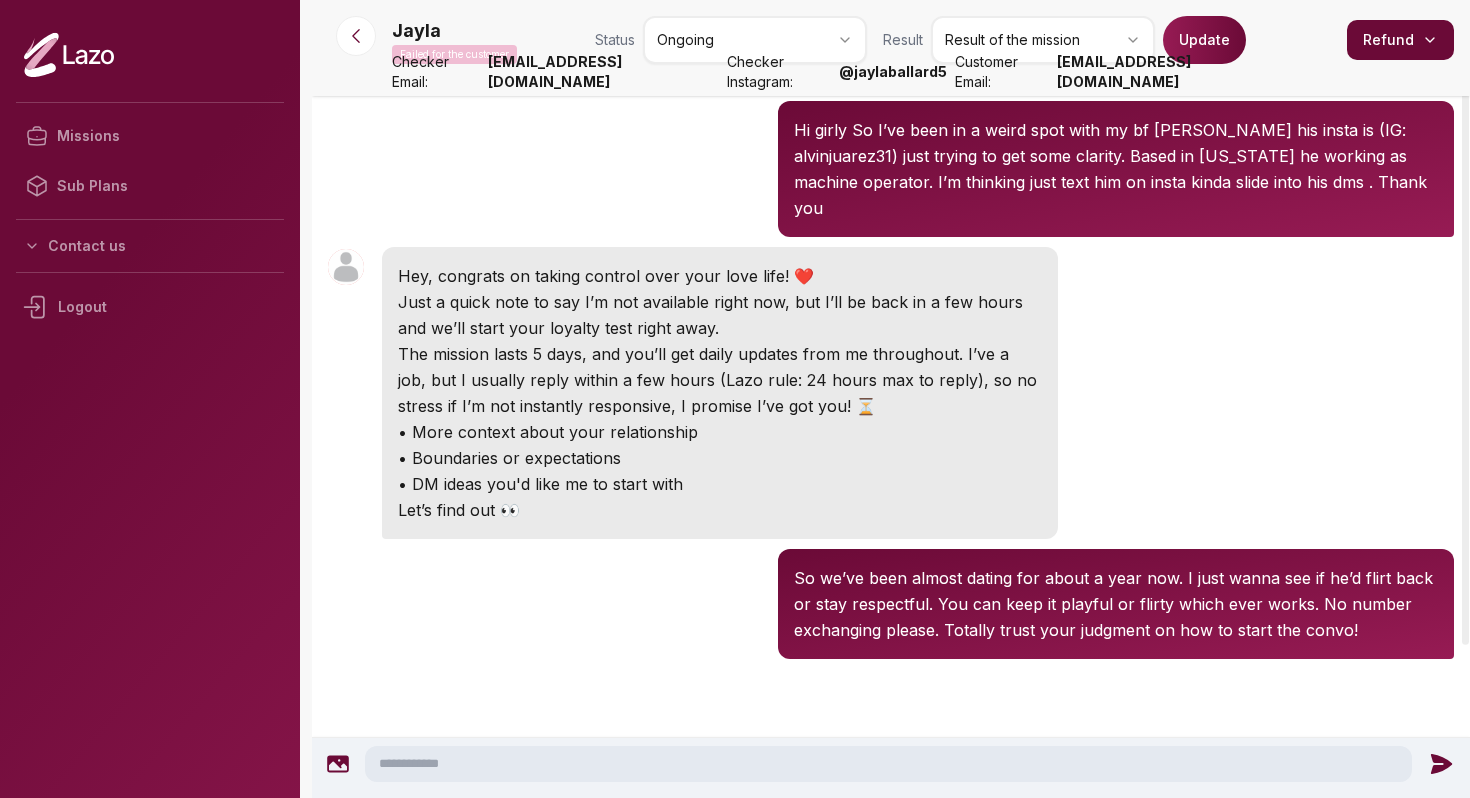 click on "Update" at bounding box center (1204, 40) 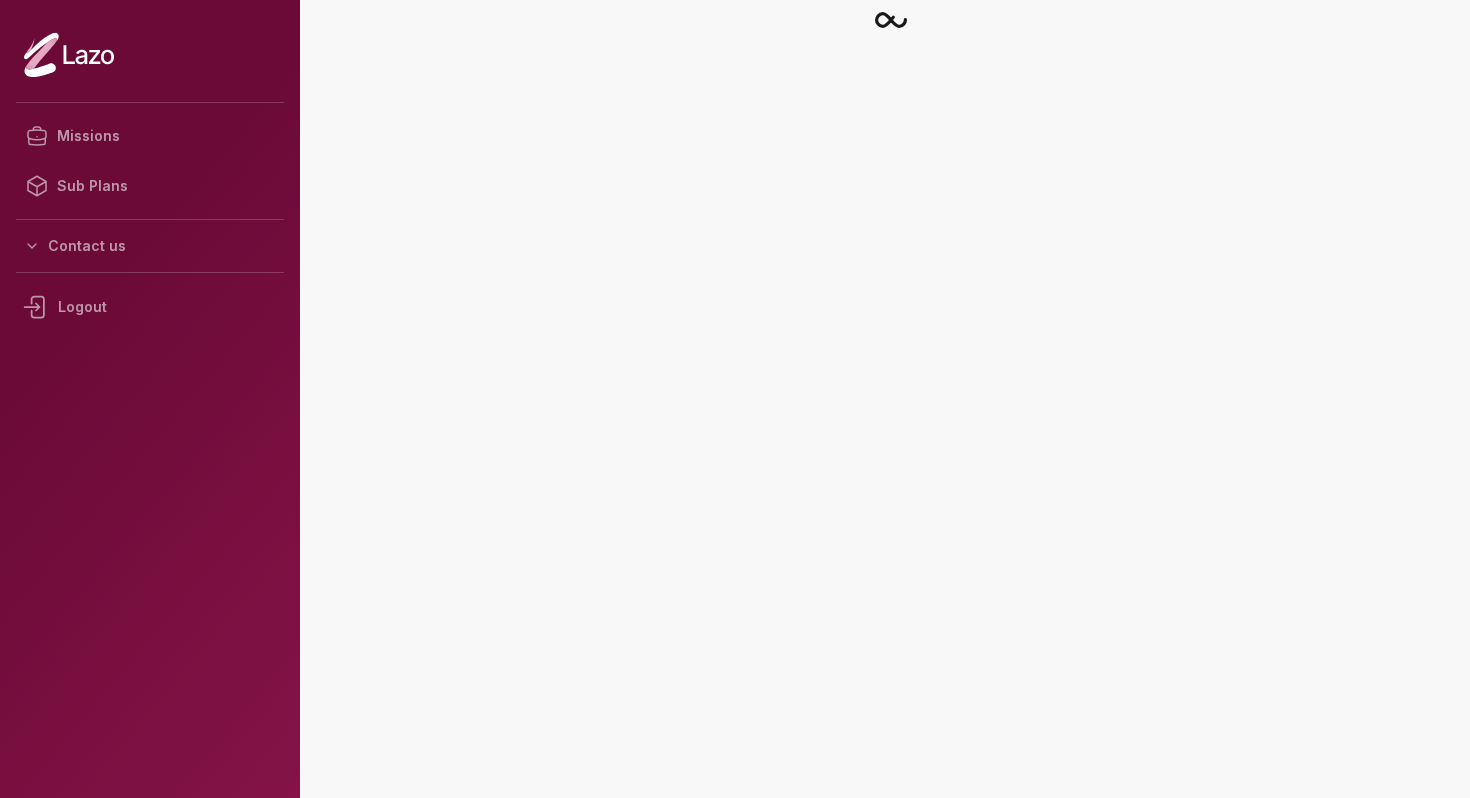 scroll, scrollTop: 0, scrollLeft: 0, axis: both 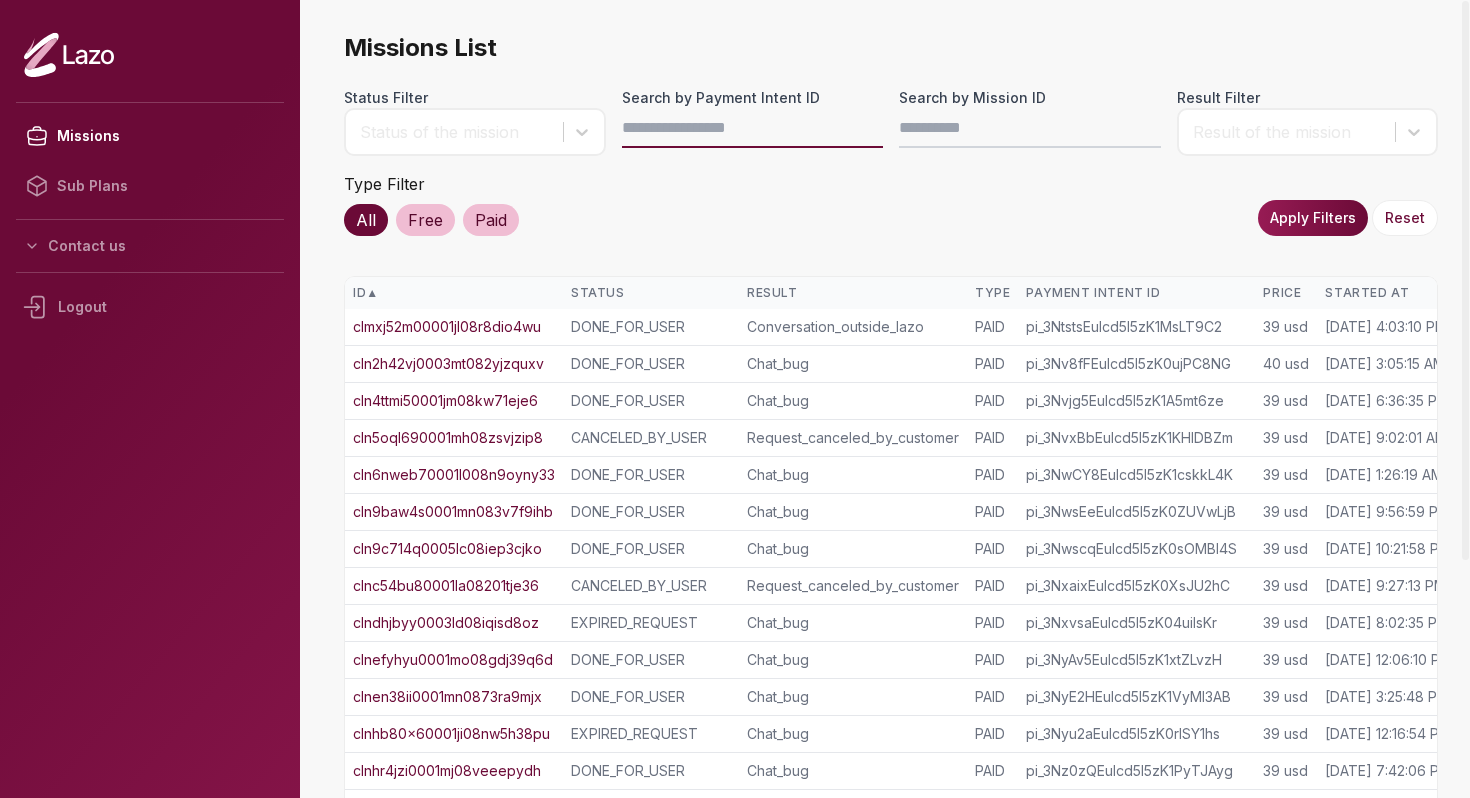 click on "Search by Payment Intent ID" at bounding box center (753, 128) 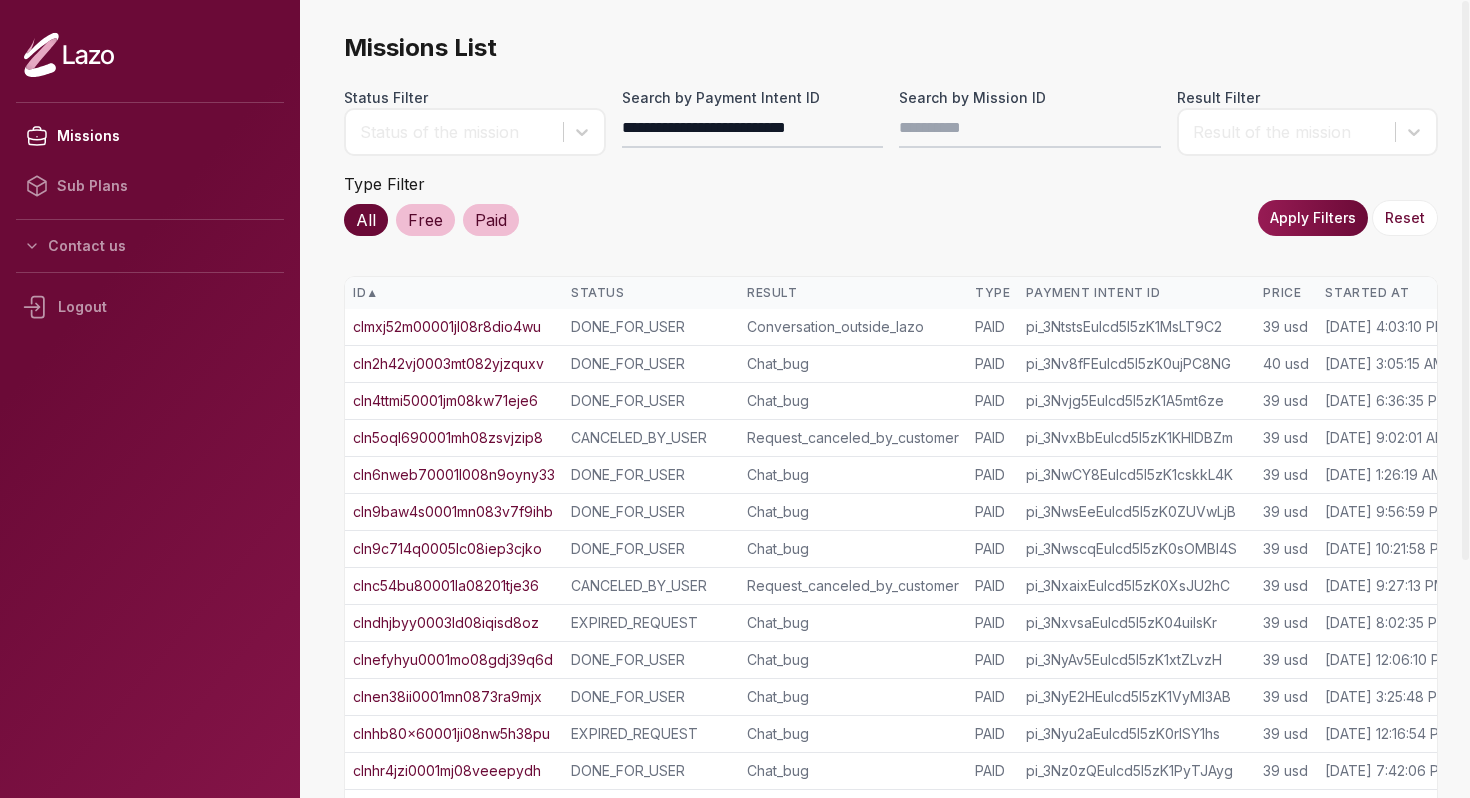 click on "Apply Filters" at bounding box center (1313, 218) 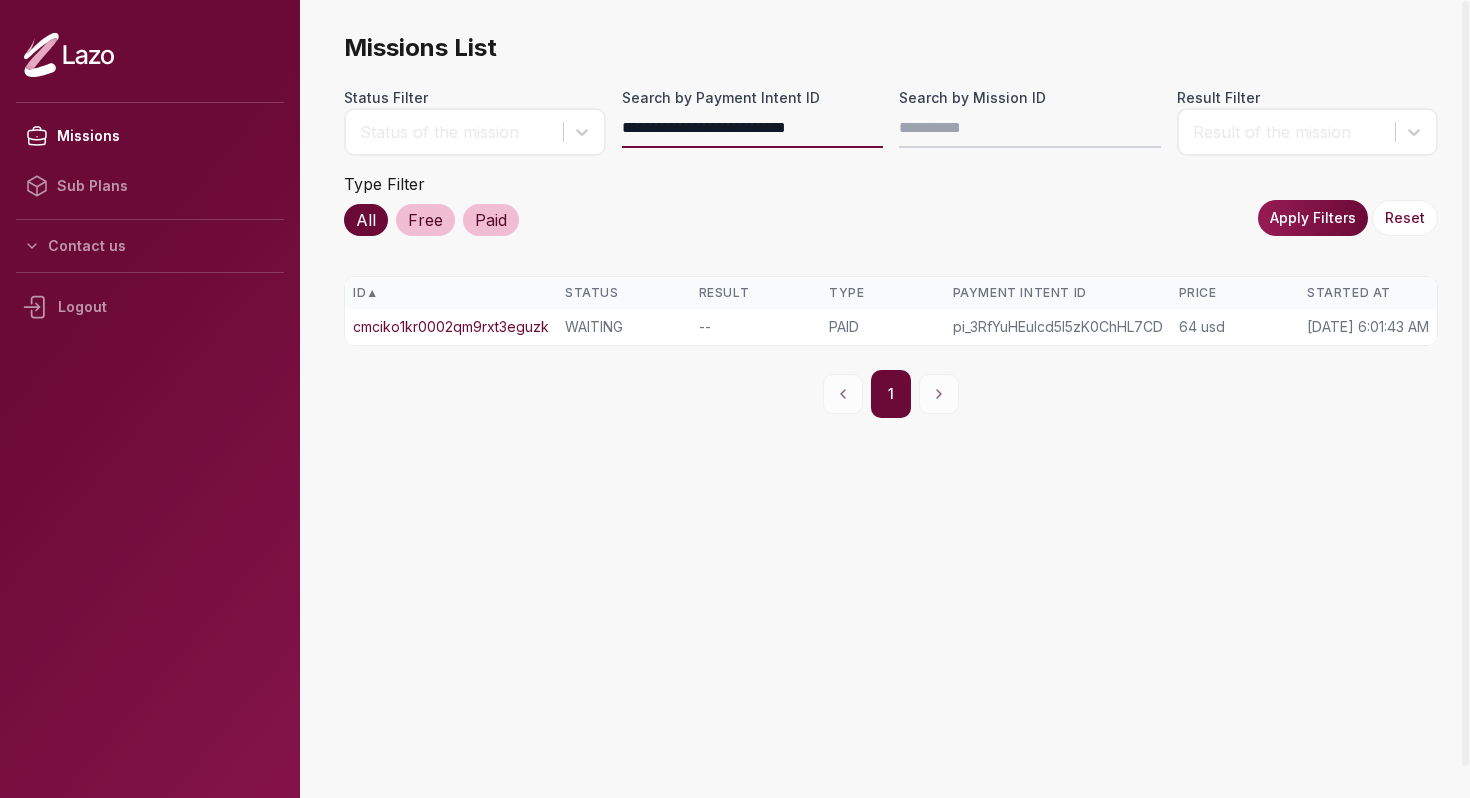 click on "**********" at bounding box center (753, 128) 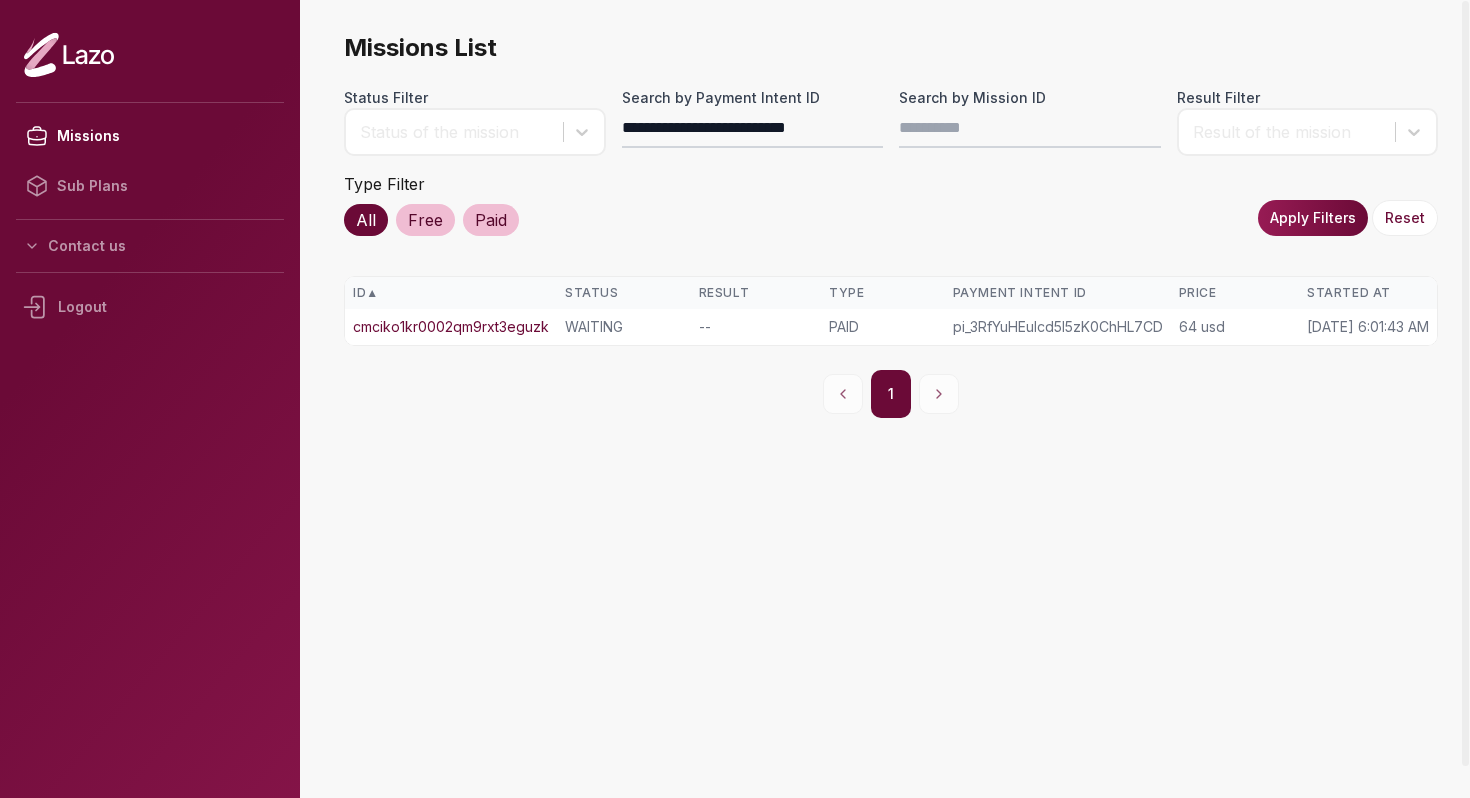 click on "Apply Filters" at bounding box center [1313, 218] 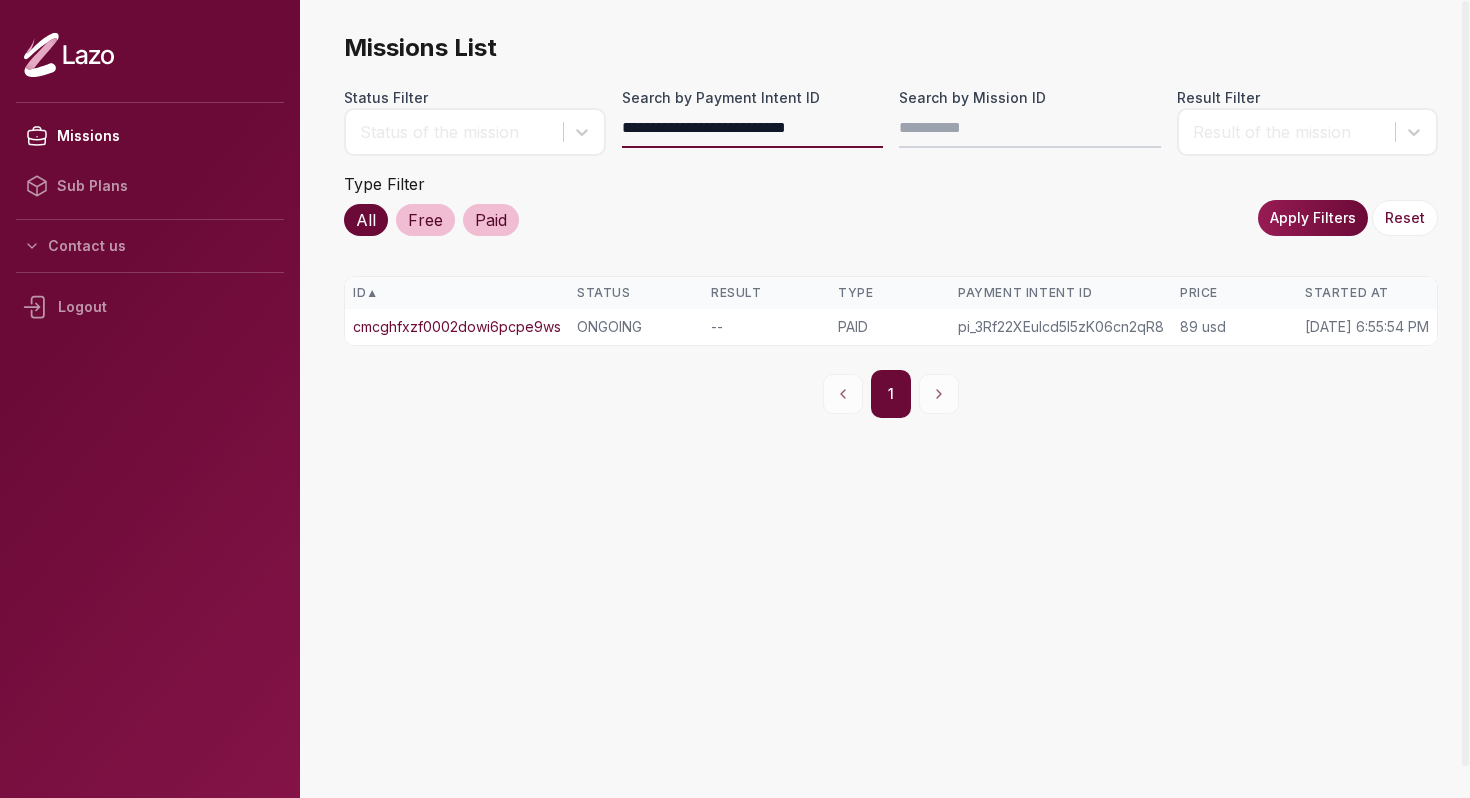 click on "**********" at bounding box center (753, 128) 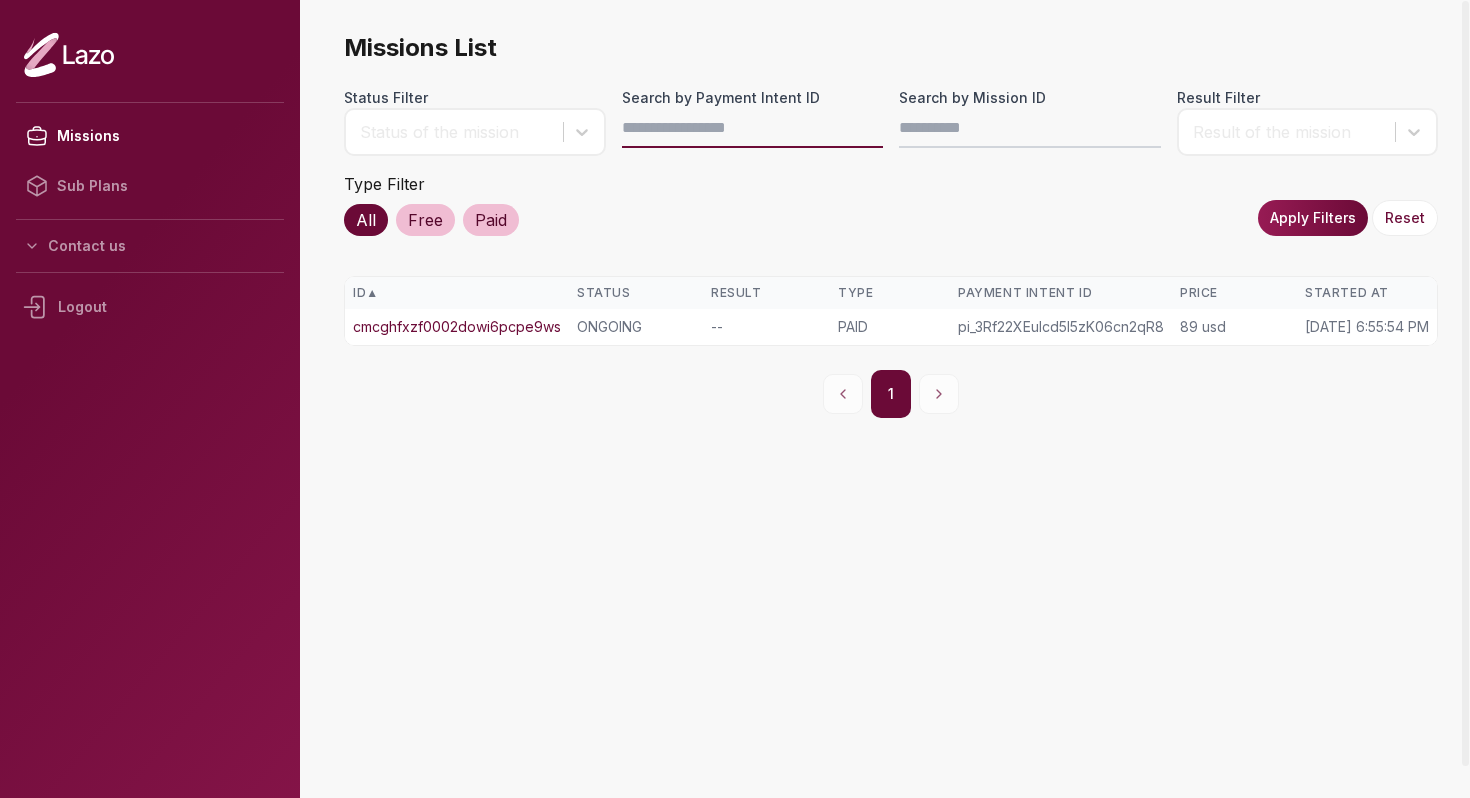 paste on "**********" 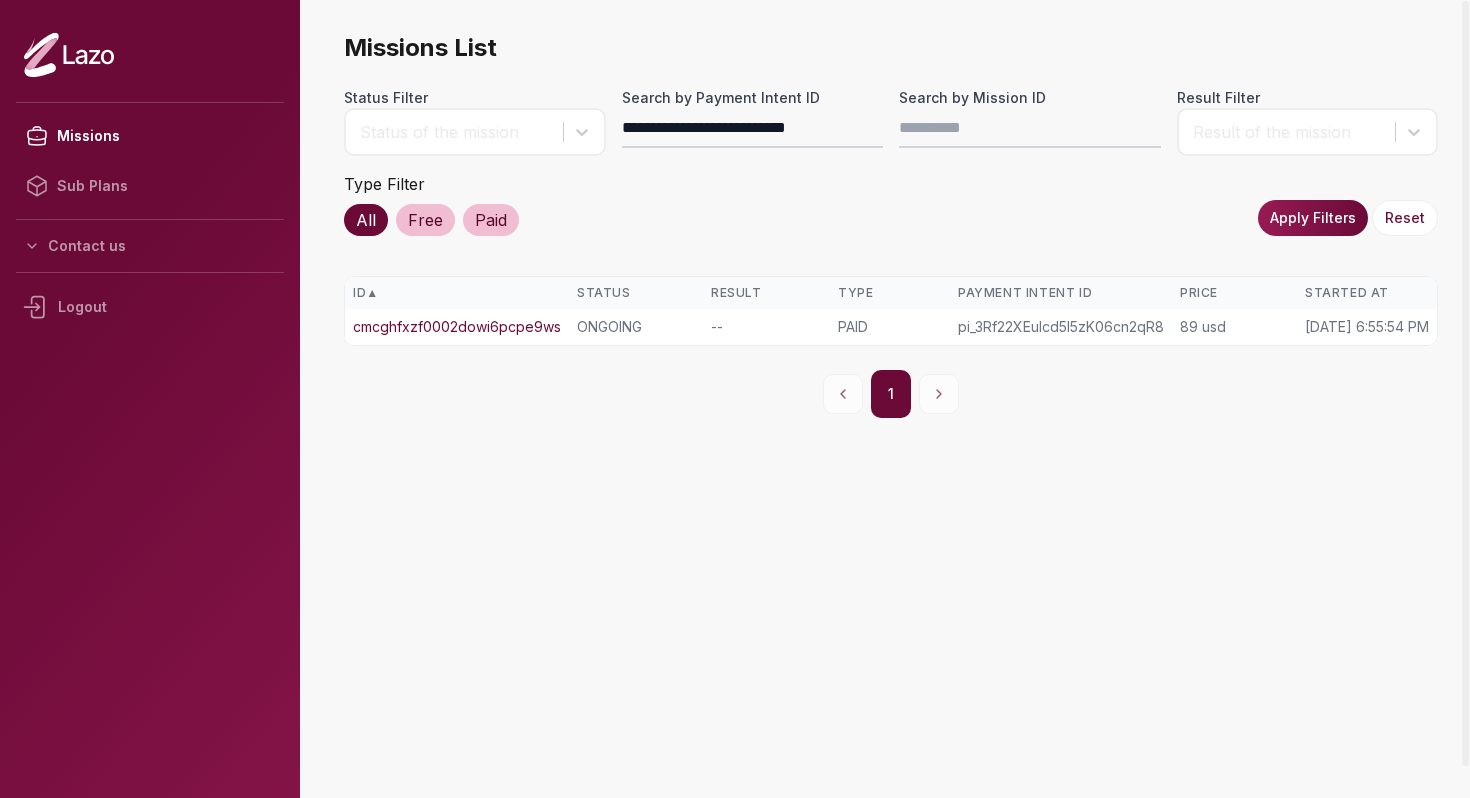 click on "Apply Filters" at bounding box center [1313, 218] 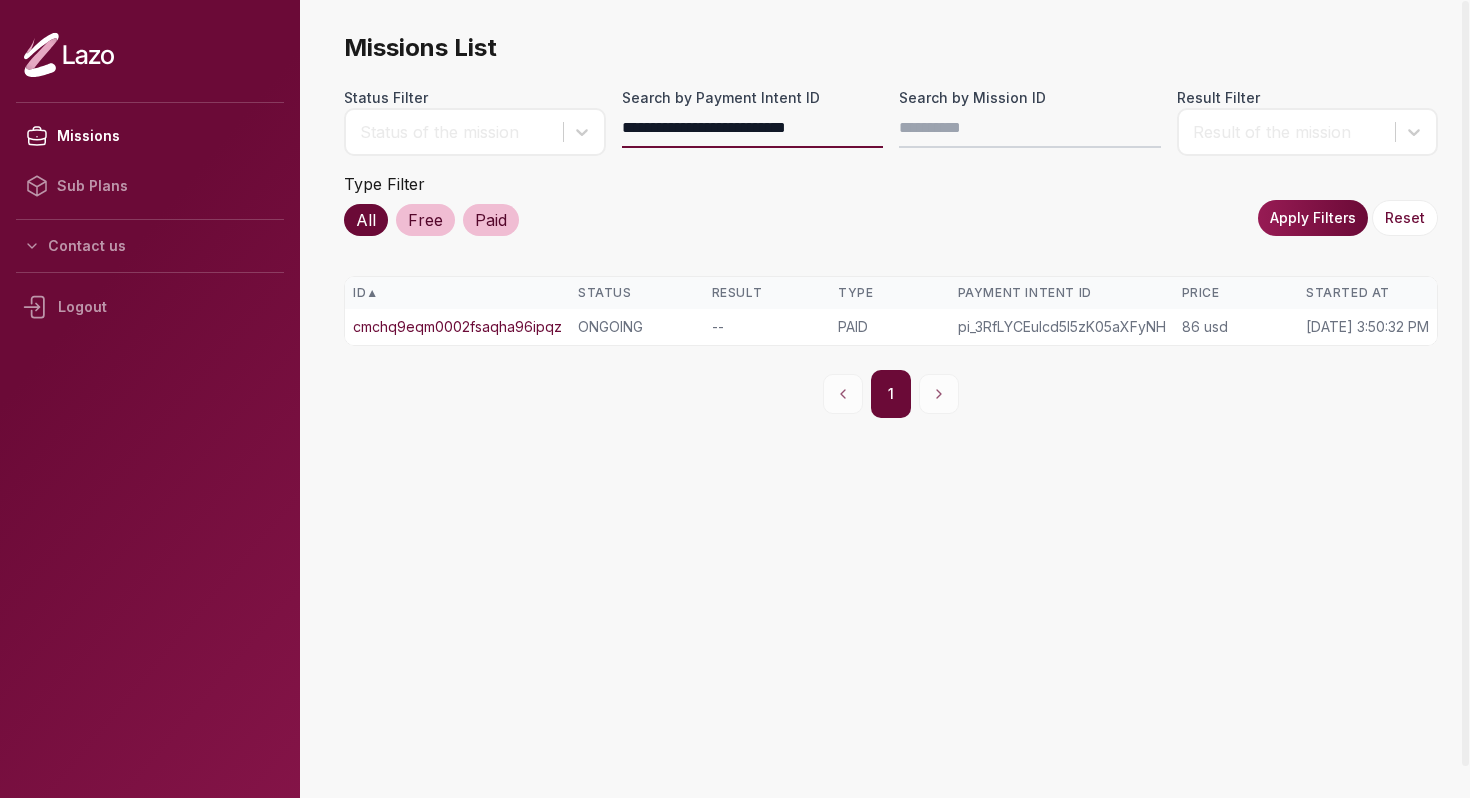 click on "**********" at bounding box center (753, 128) 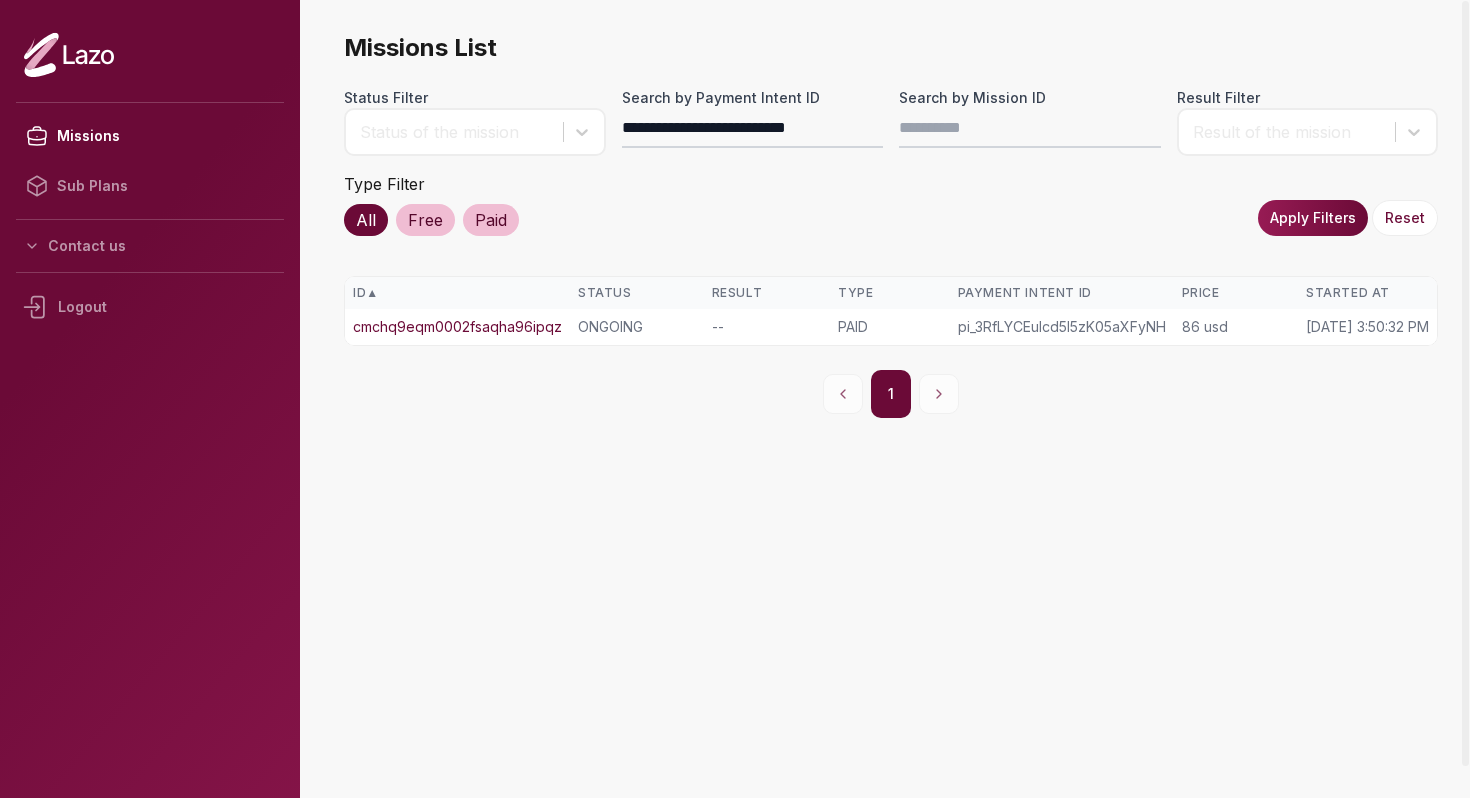 click on "Apply Filters" at bounding box center (1313, 218) 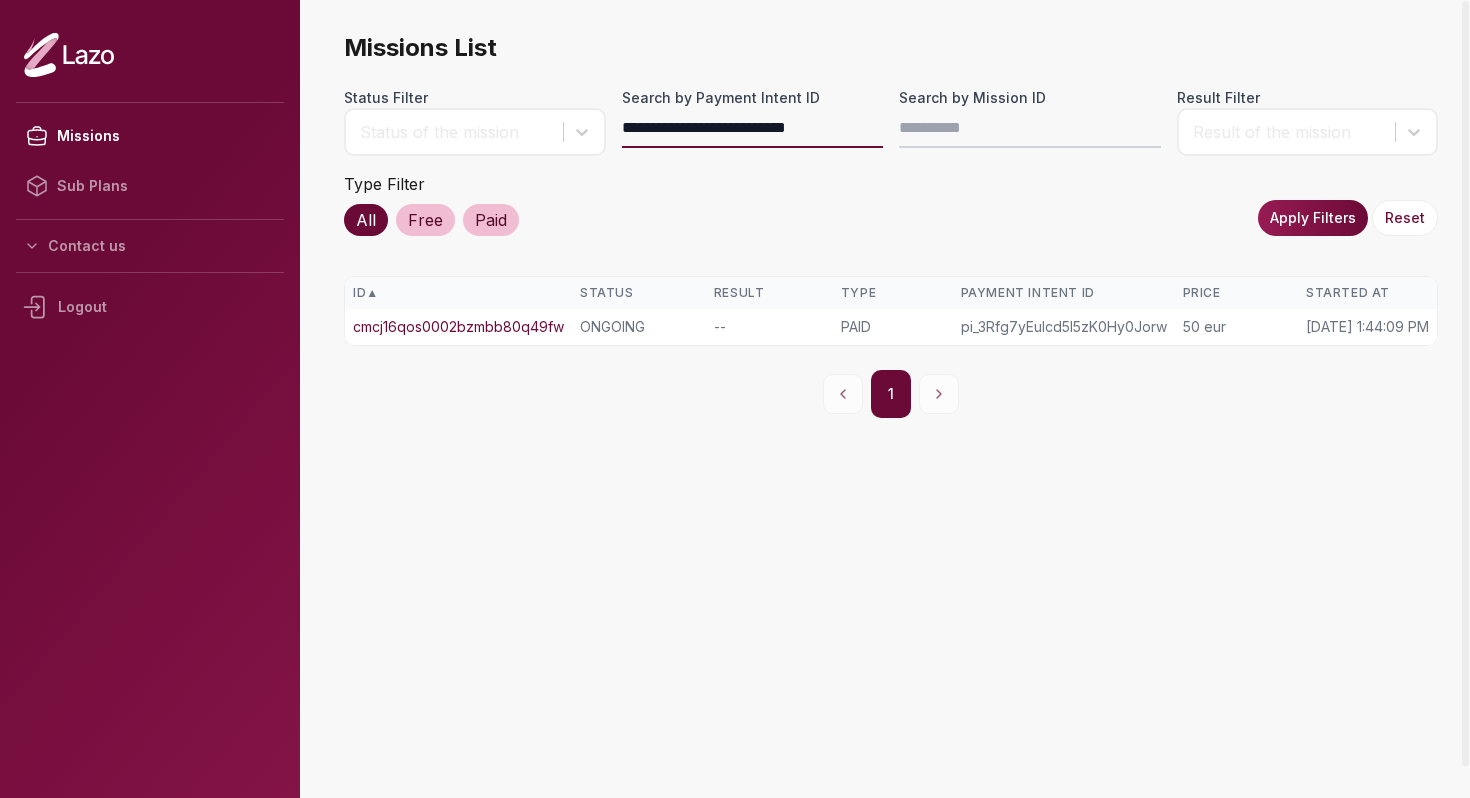 click on "**********" at bounding box center [753, 128] 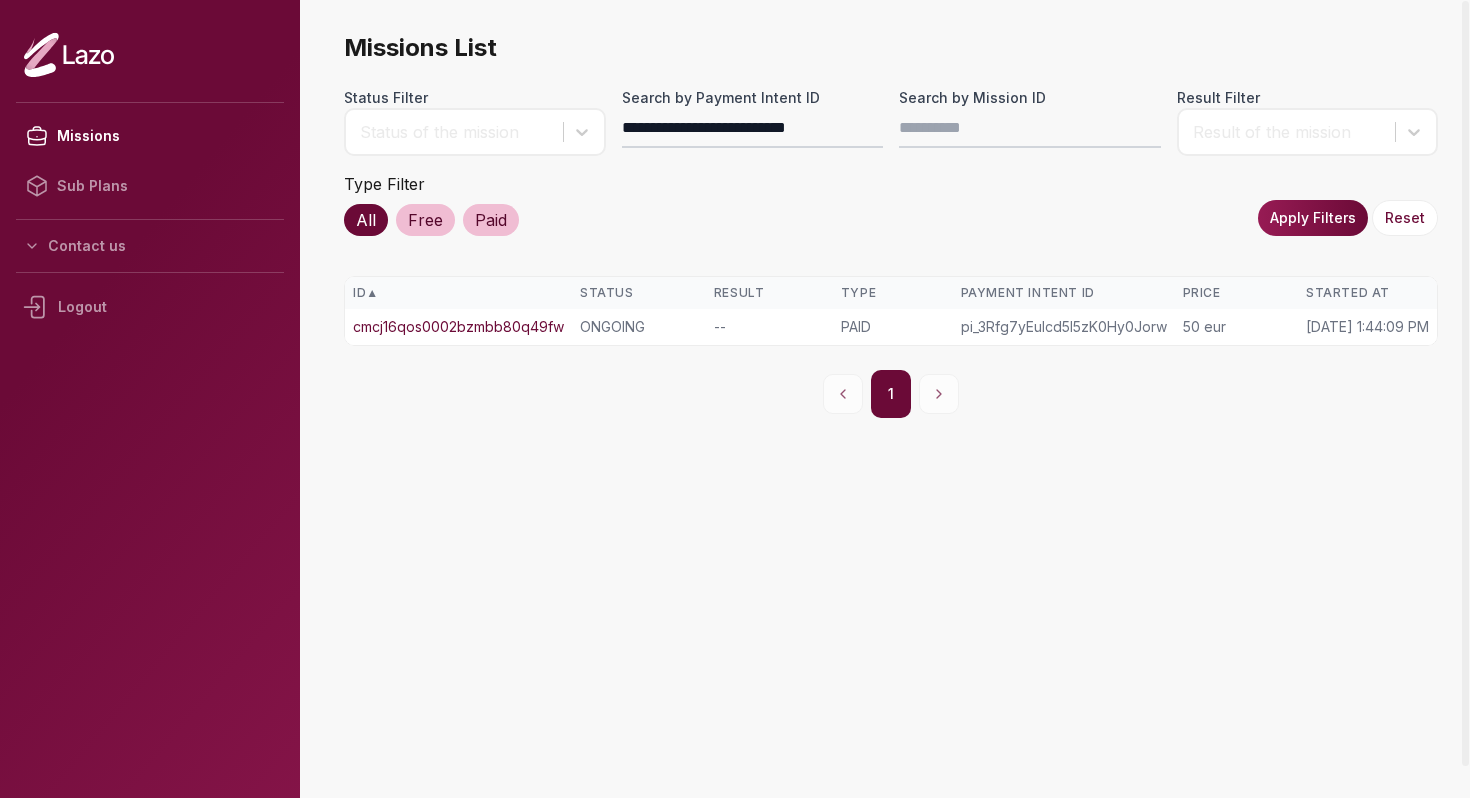 click on "Apply Filters" at bounding box center [1313, 218] 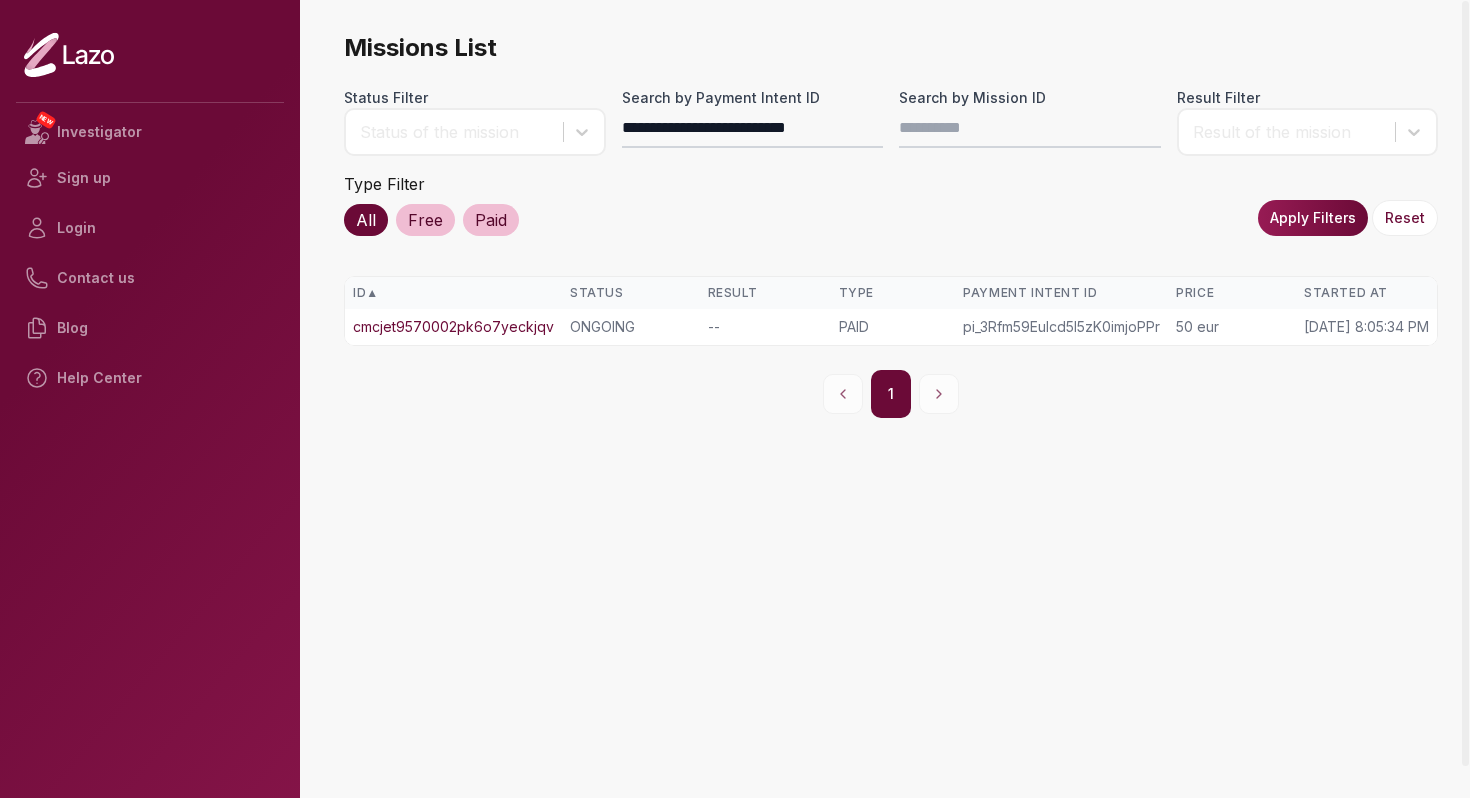 scroll, scrollTop: 0, scrollLeft: 0, axis: both 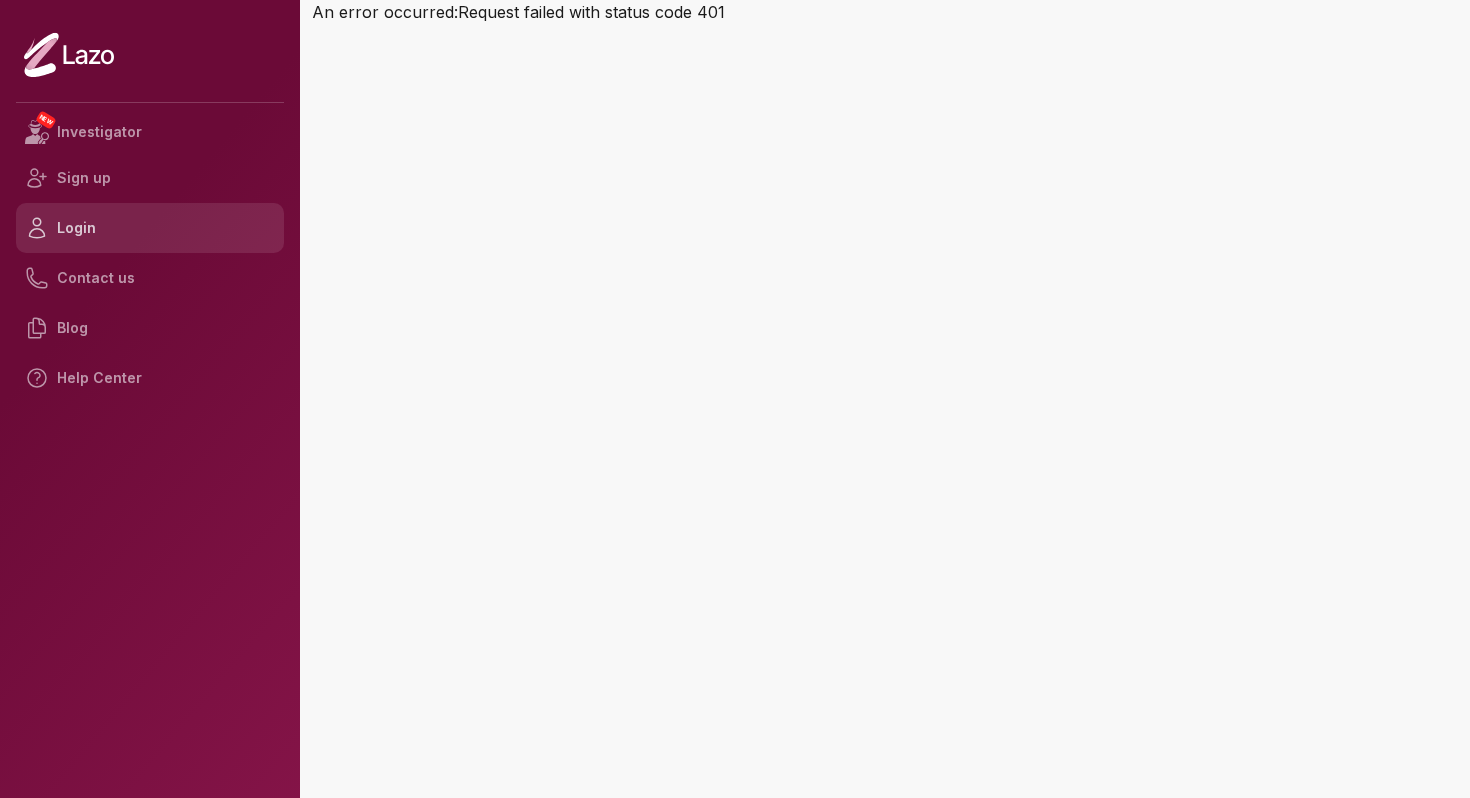 click on "Login" at bounding box center (150, 228) 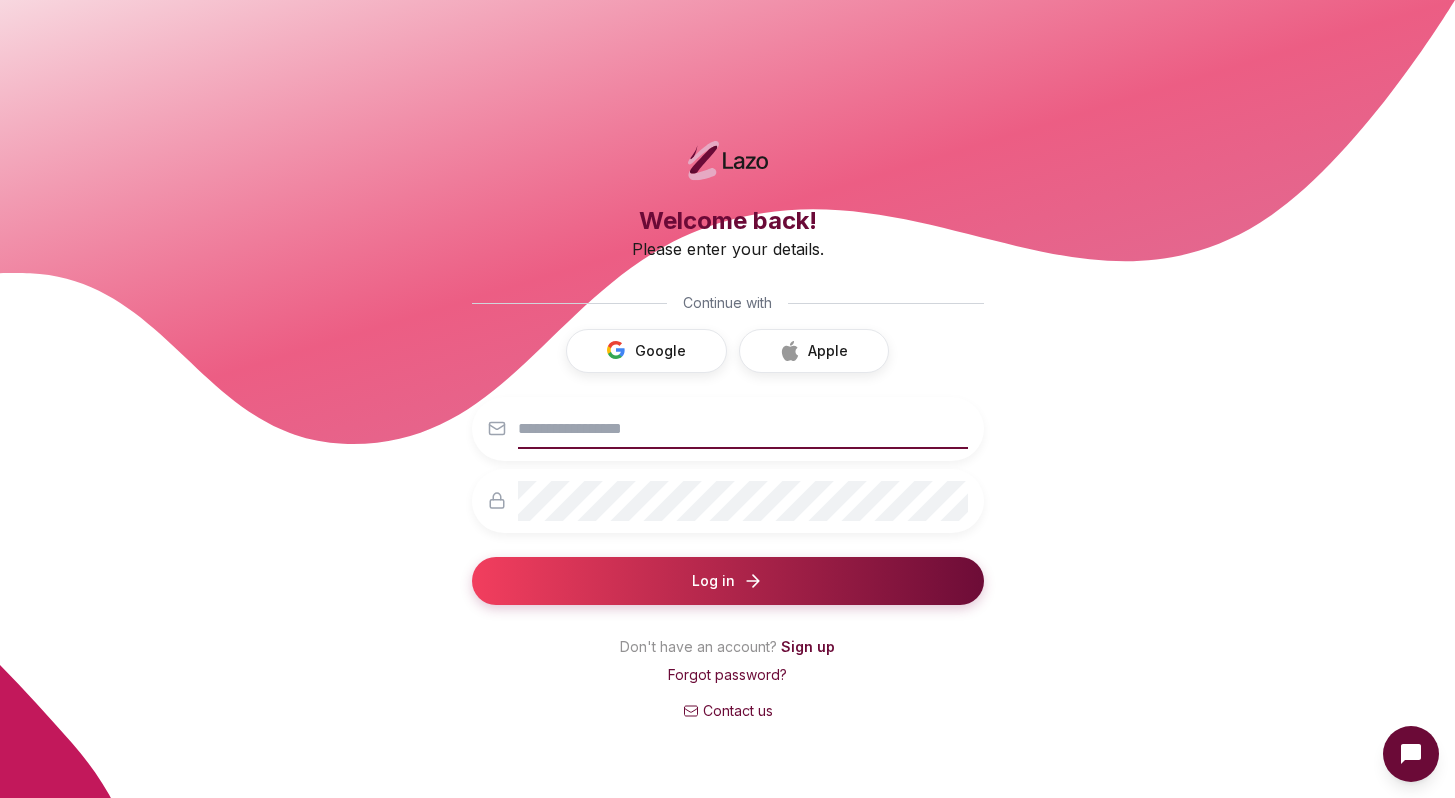 click at bounding box center [742, 429] 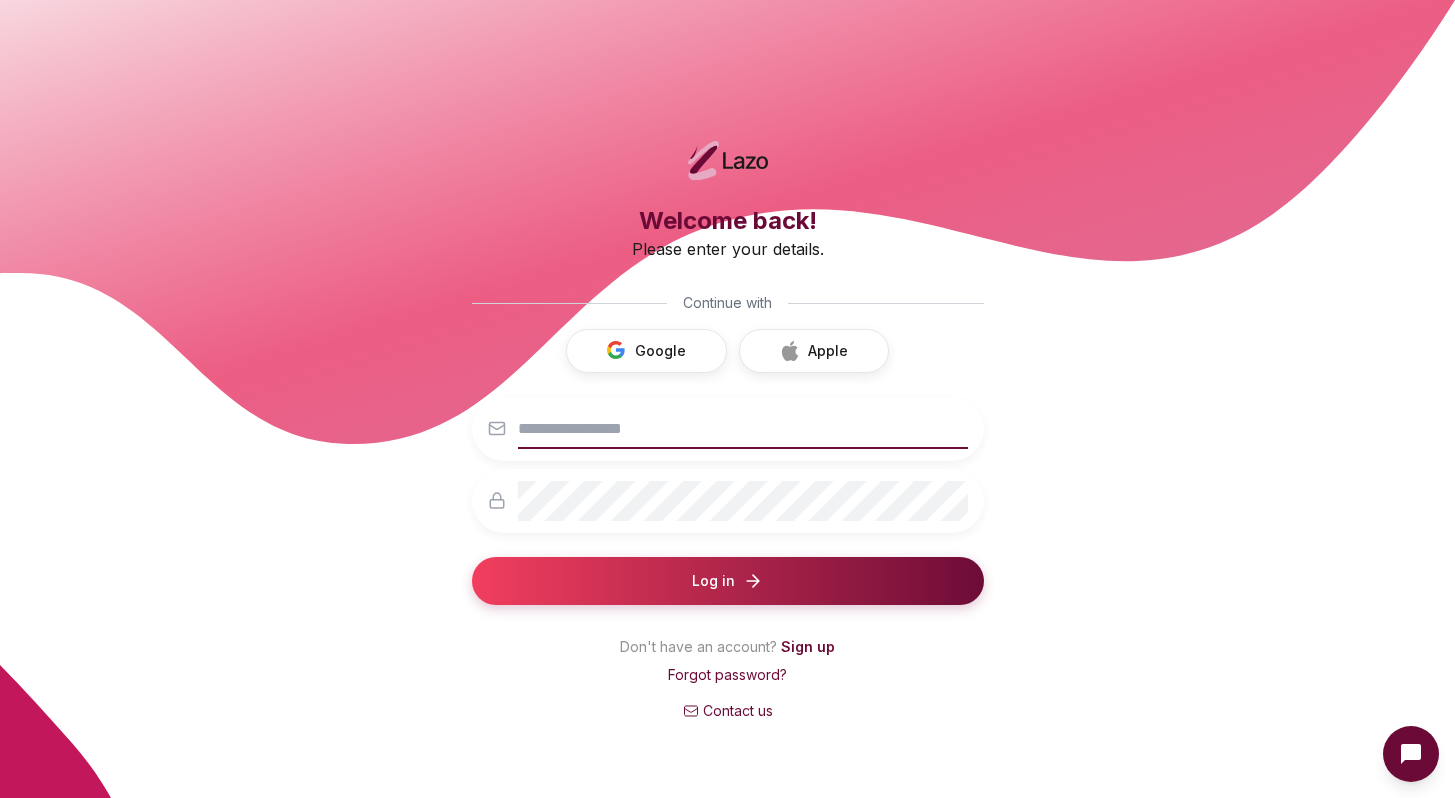 type on "**********" 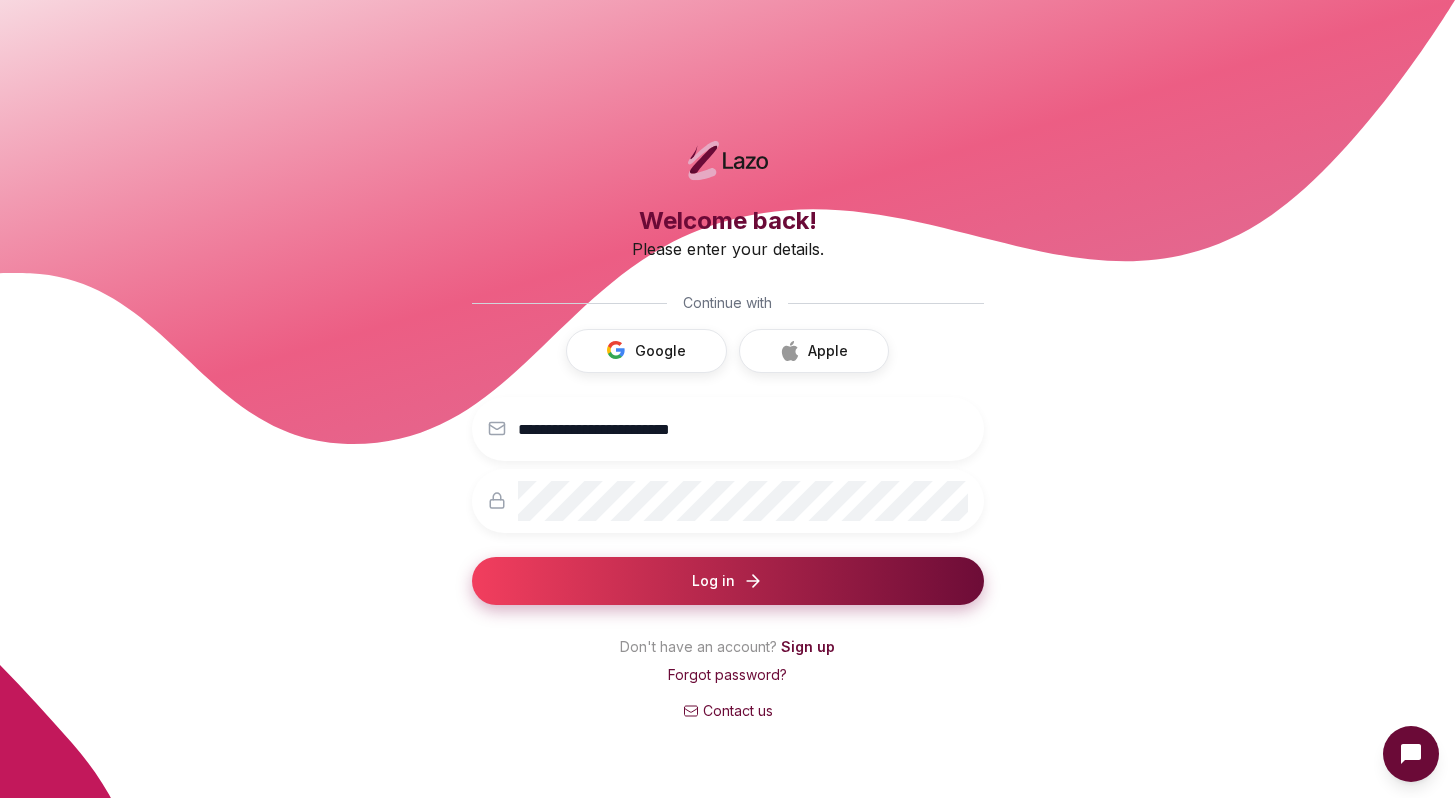 click on "Log in" at bounding box center [728, 581] 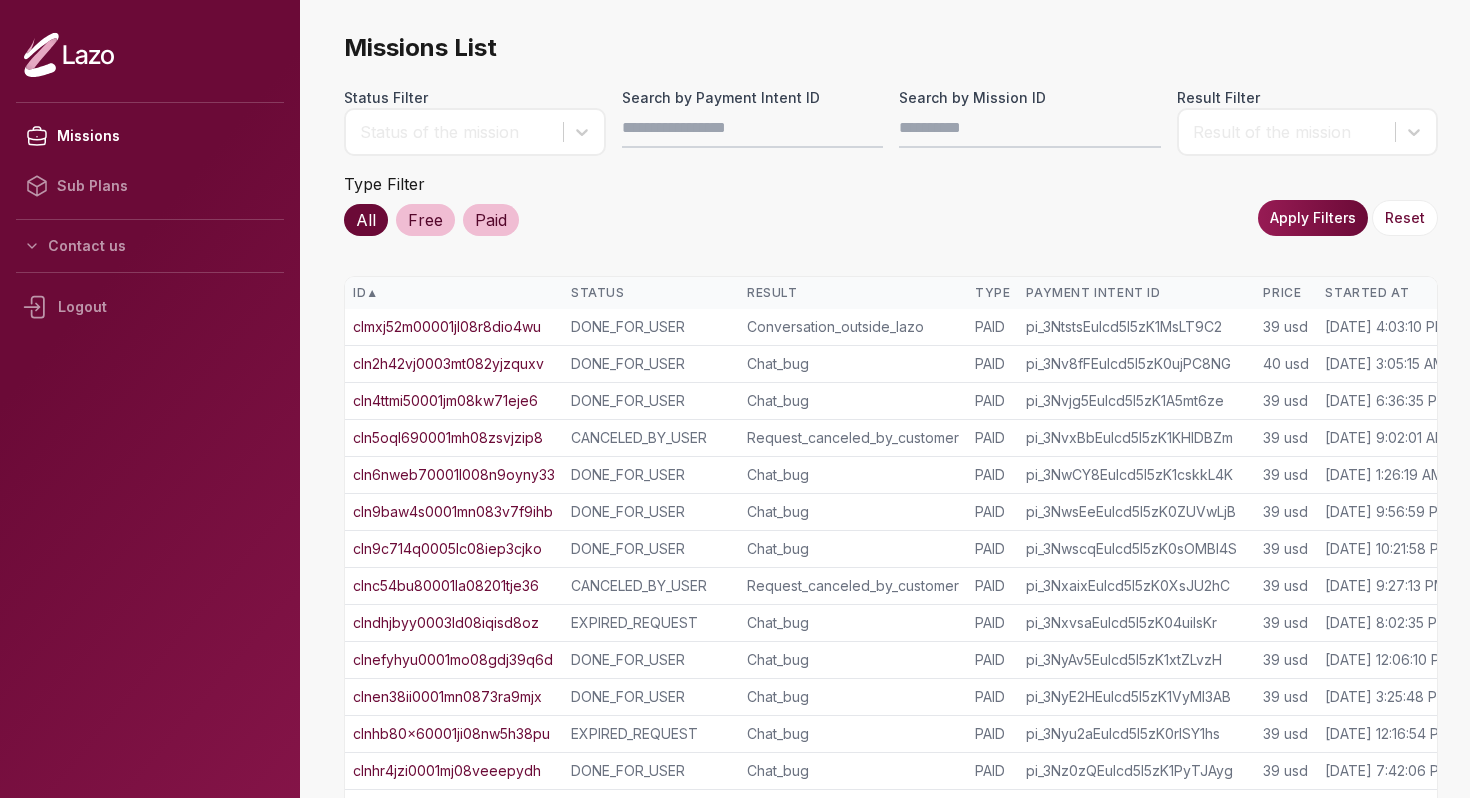 scroll, scrollTop: 0, scrollLeft: 0, axis: both 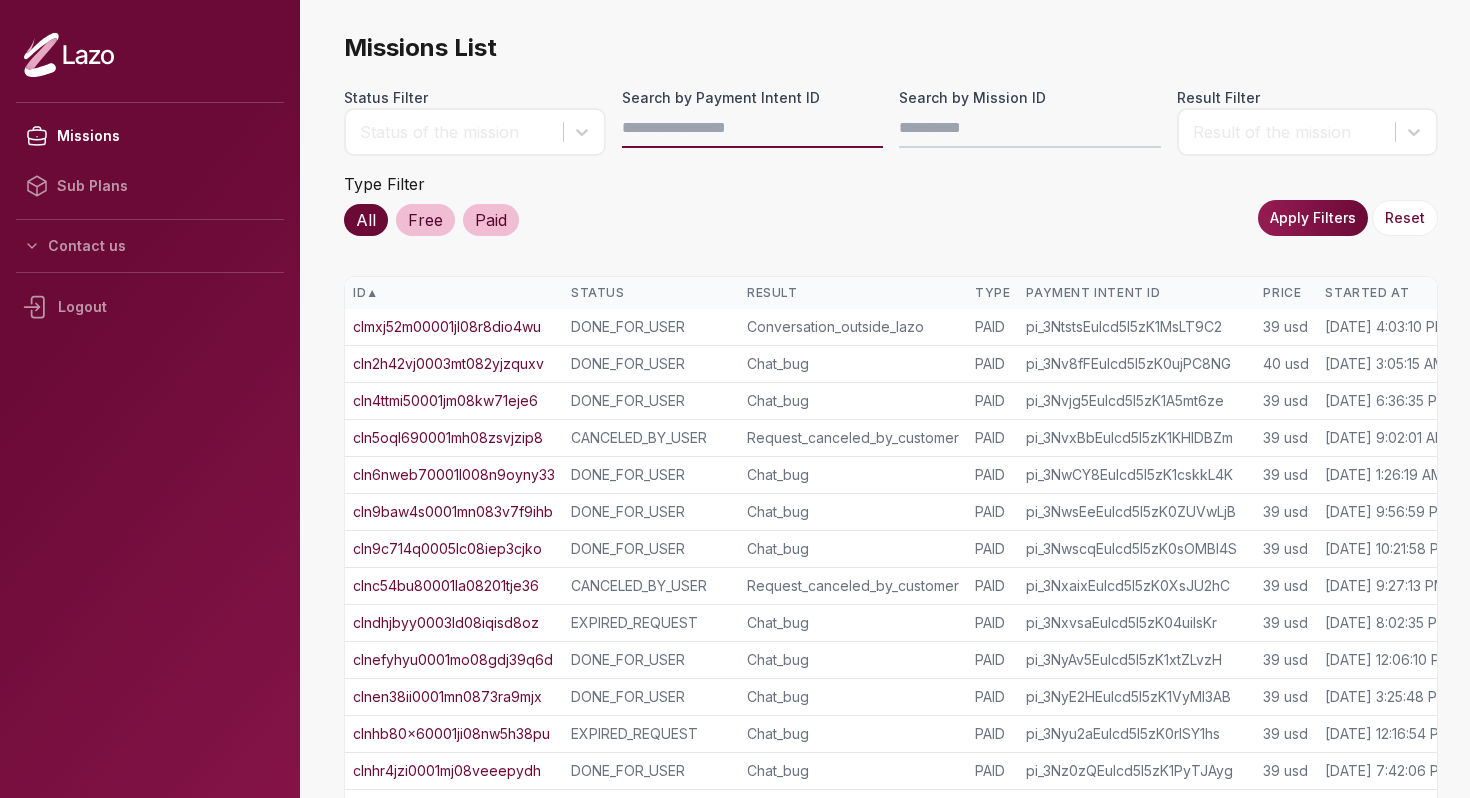 click on "Search by Payment Intent ID" at bounding box center (753, 128) 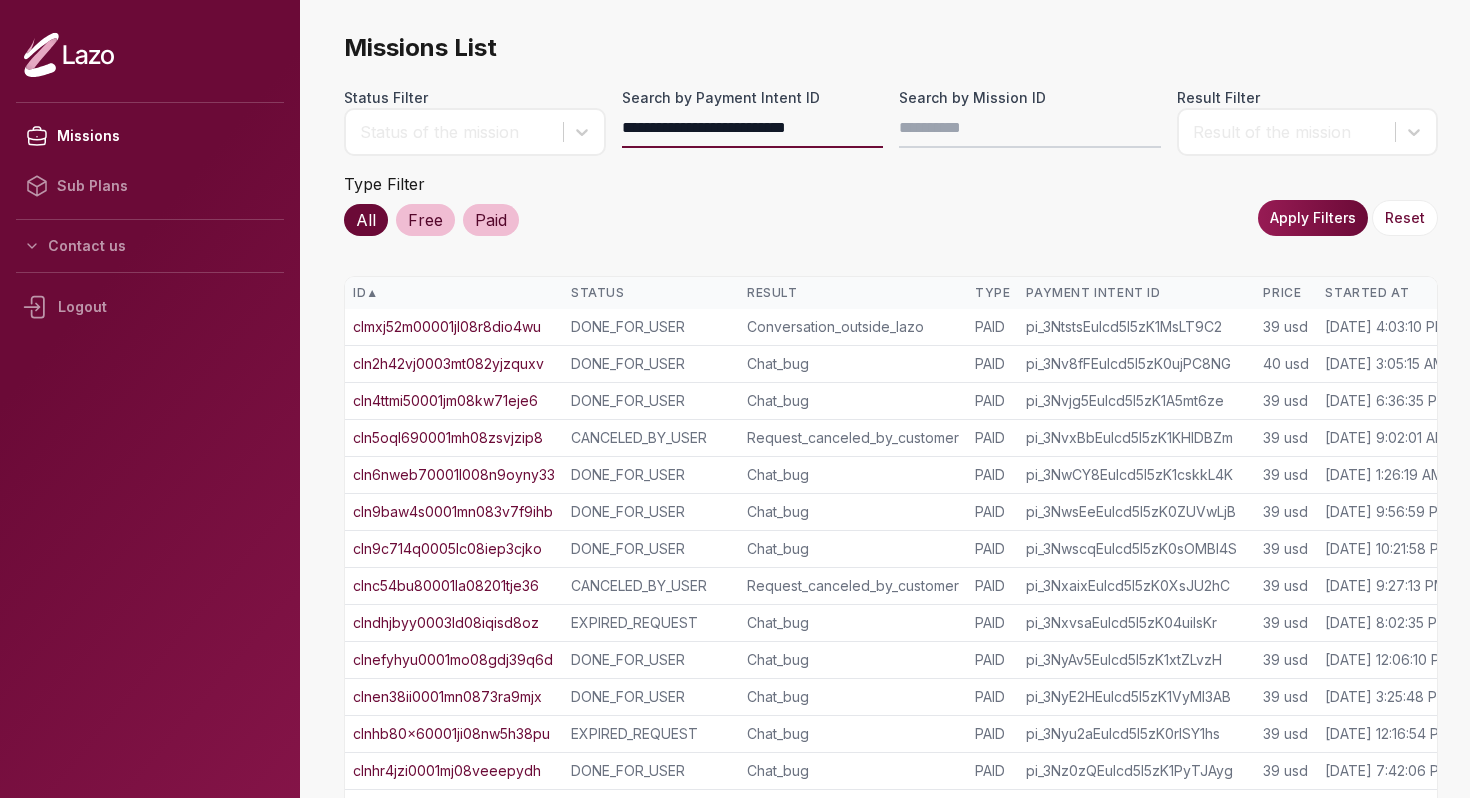 type on "**********" 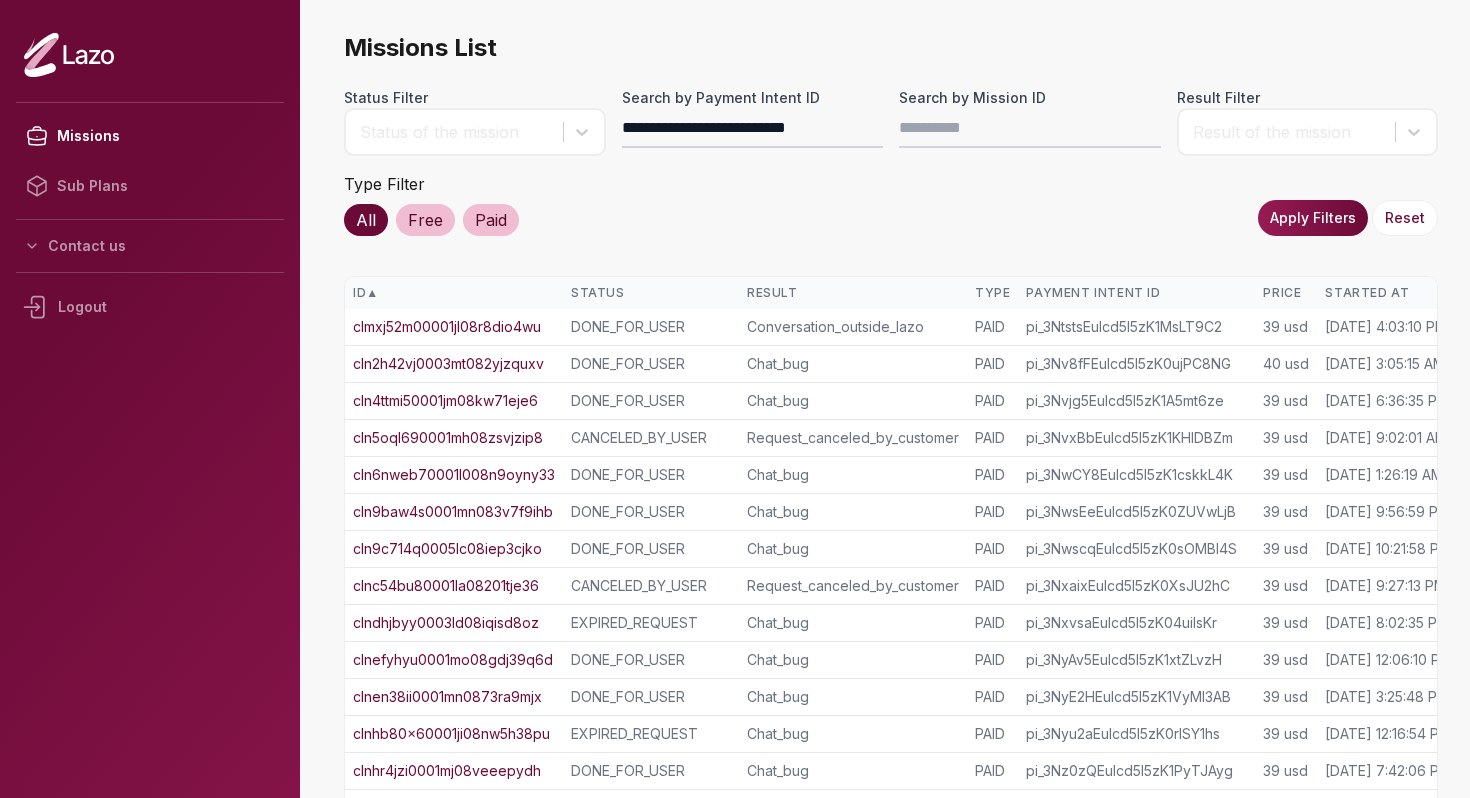 click on "Apply Filters" at bounding box center [1313, 218] 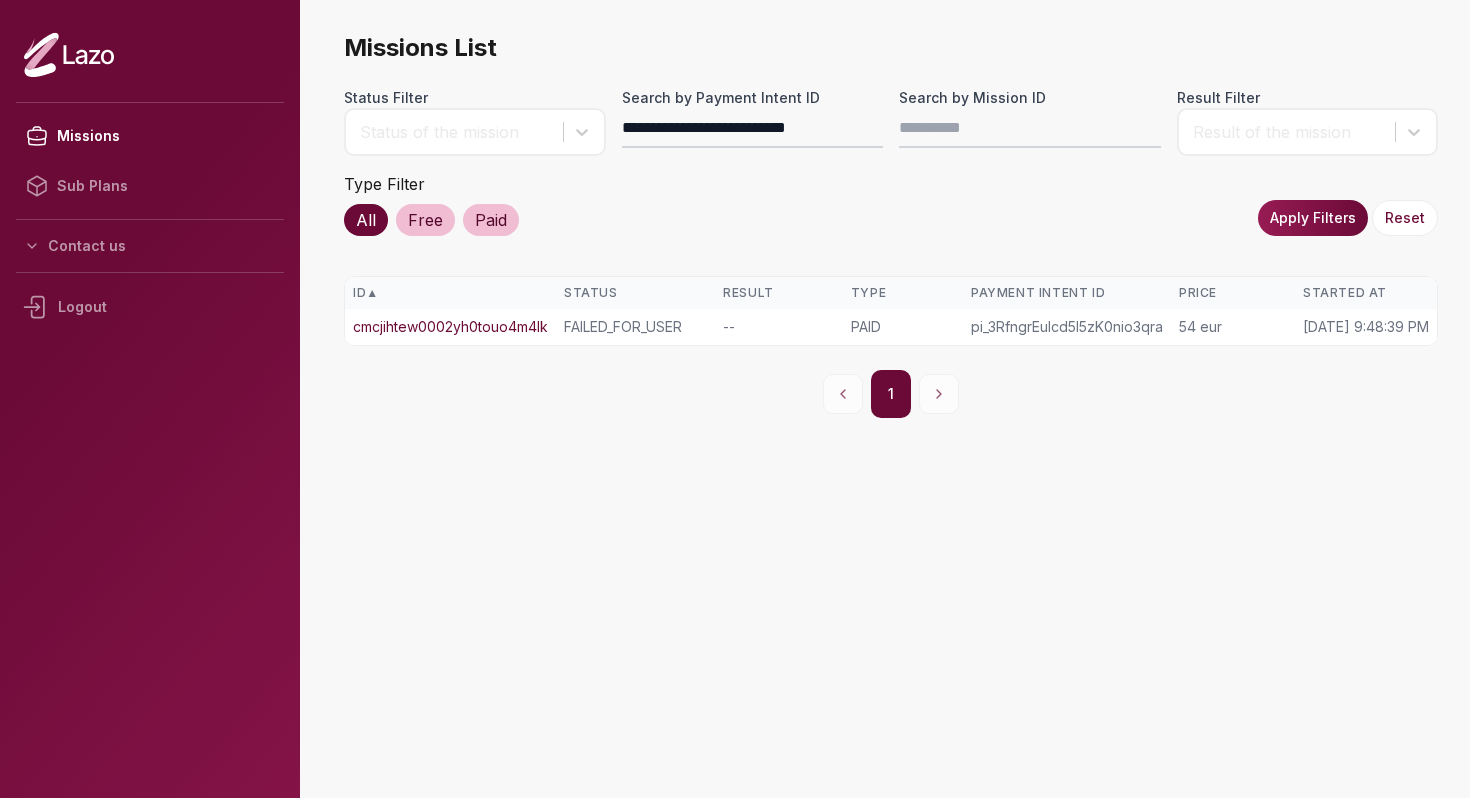 click on "FAILED_FOR_USER" at bounding box center (635, 327) 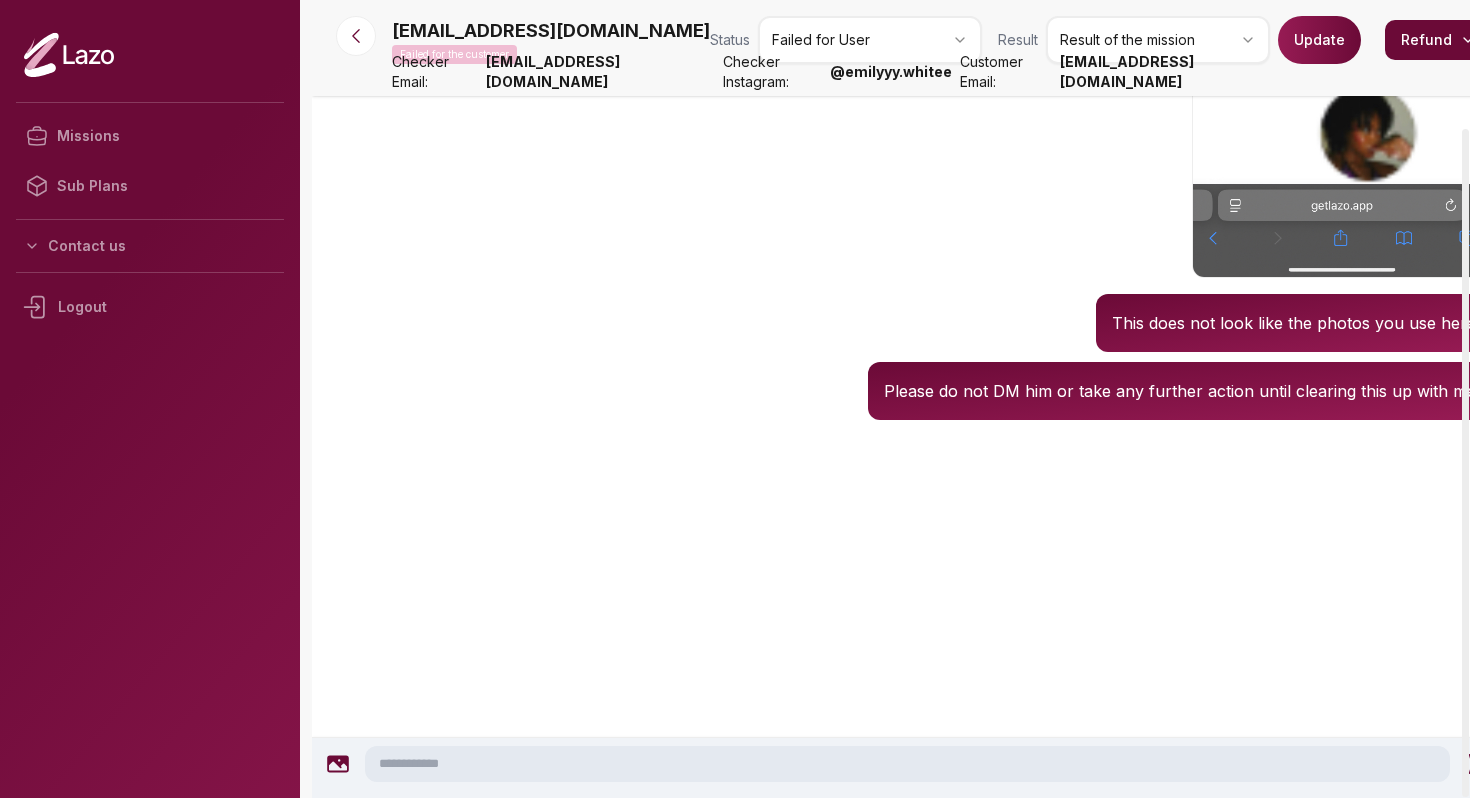 scroll, scrollTop: 2357, scrollLeft: 0, axis: vertical 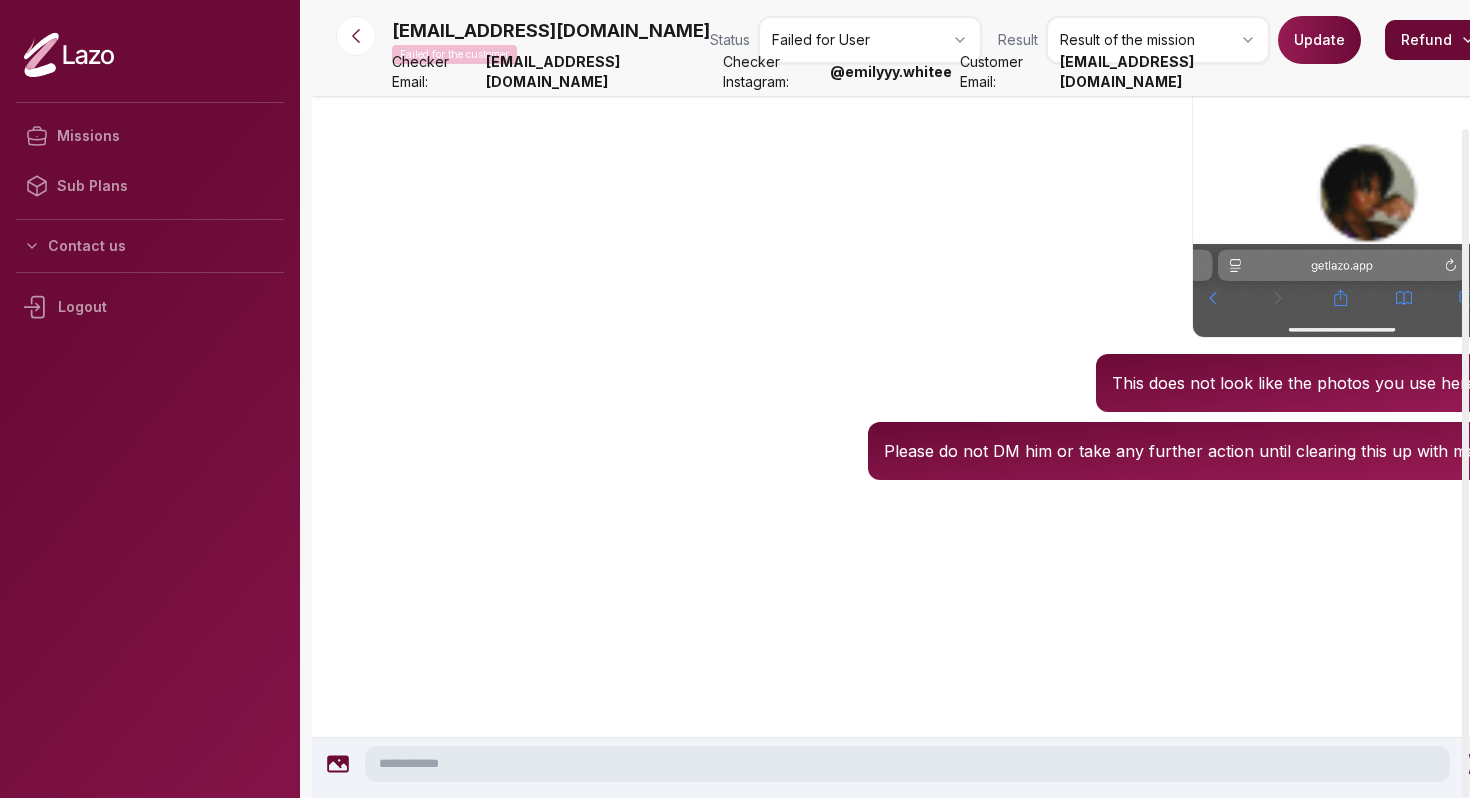 click on "Missions Sub Plans Contact us Logout [EMAIL_ADDRESS][DOMAIN_NAME] Failed for the customer Status Failed for User Result Result of the mission Update Refund Checker Email: [EMAIL_ADDRESS][DOMAIN_NAME] Checker Instagram: @ emilyyy.whitee Customer Email: [EMAIL_ADDRESS][DOMAIN_NAME] [EMAIL_ADDRESS][DOMAIN_NAME] 9:48 PM [DATE] at 9 pm [EMAIL_ADDRESS][DOMAIN_NAME] 9:48 PM Hey, congrats on taking control over your love life! ❤️         Just a quick note to say I’m not available right now, but I’ll be back in a few hours and we’ll start your loyalty test right away.                  The mission lasts 5 days, and you’ll get daily updates from me throughout. I’ve a job, but I usually reply within a few hours ([PERSON_NAME] rule: 24 hours max to reply), so no stress if I’m not instantly responsive, I promise I’ve got you! ⏳         • More context about your relationship         • Boundaries or expectations         • DM ideas you'd like me to start with         Let’s find out 👀 [EMAIL_ADDRESS][DOMAIN_NAME] 9:51 PM This is his ig profile pic just to be sure" at bounding box center [735, 399] 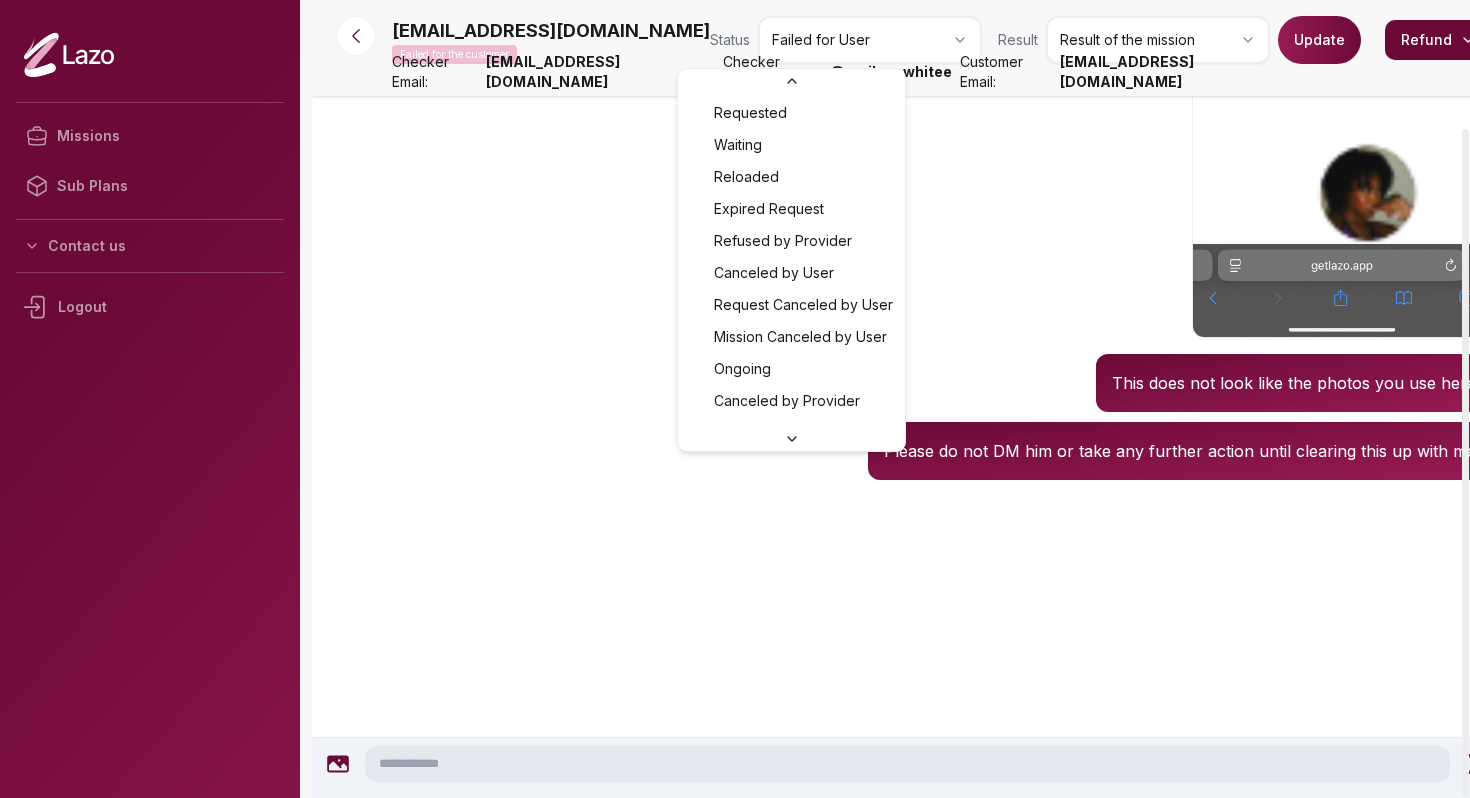 scroll, scrollTop: 86, scrollLeft: 0, axis: vertical 